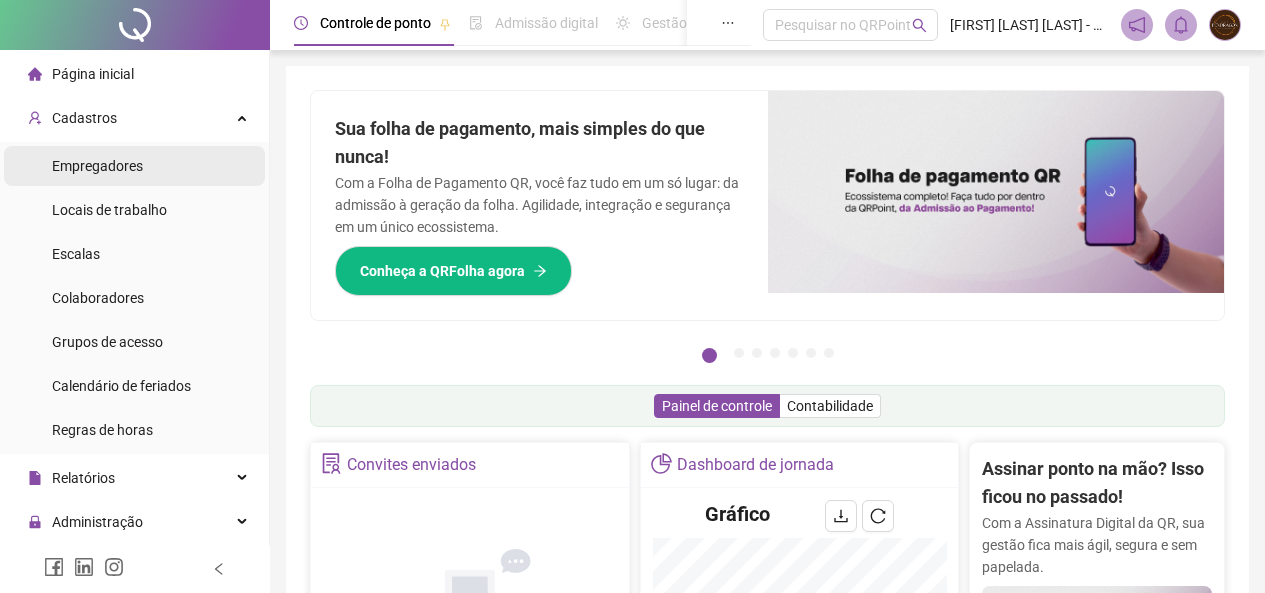 scroll, scrollTop: 0, scrollLeft: 0, axis: both 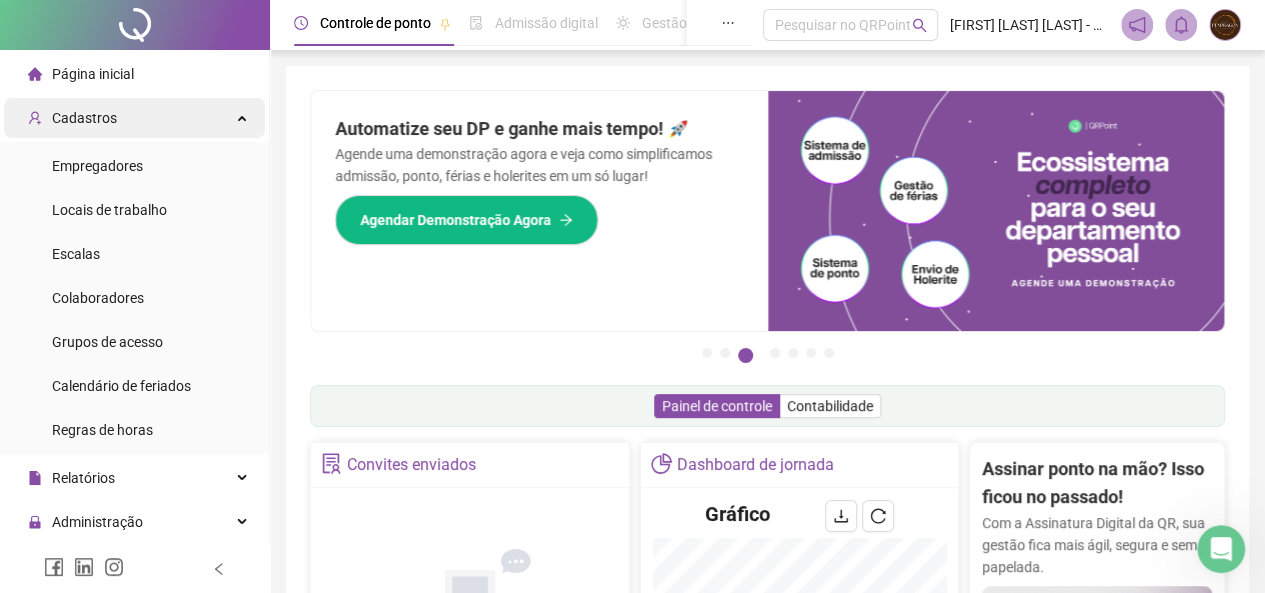 click on "Cadastros" at bounding box center (134, 118) 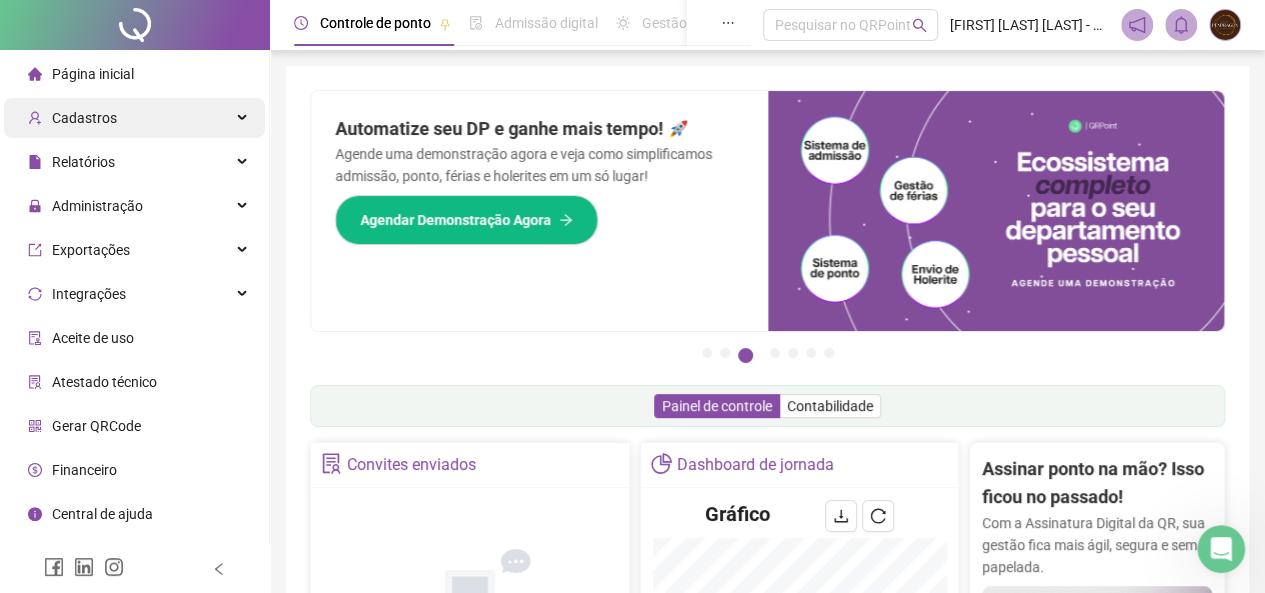 click on "Cadastros" at bounding box center [134, 118] 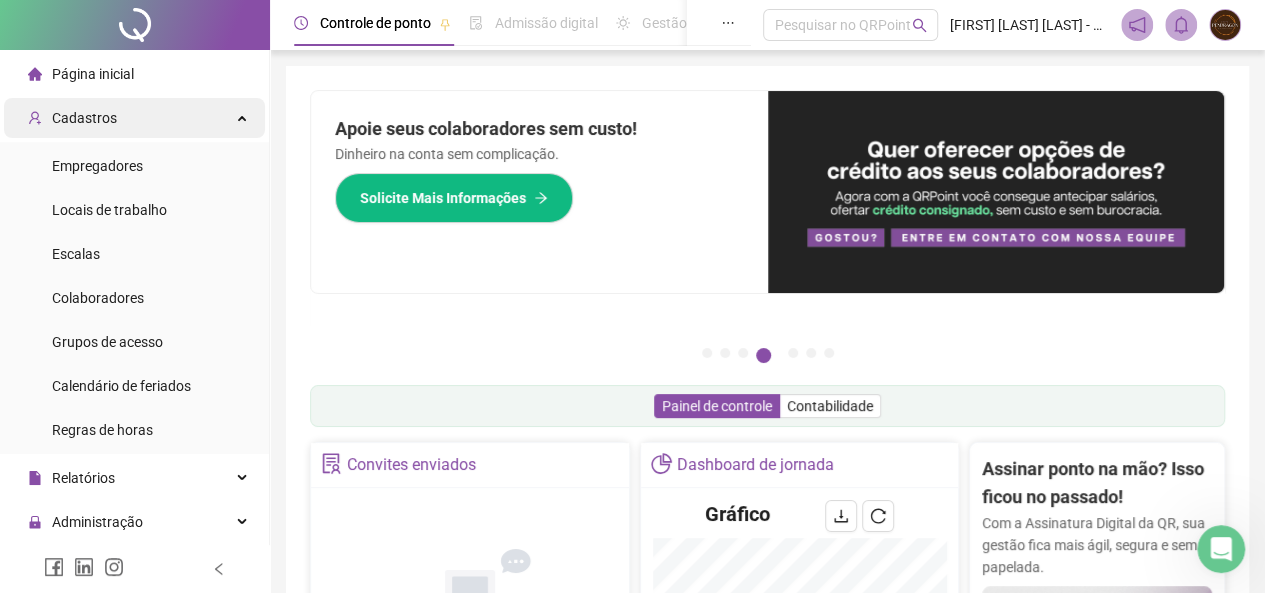 click on "Cadastros" at bounding box center (134, 118) 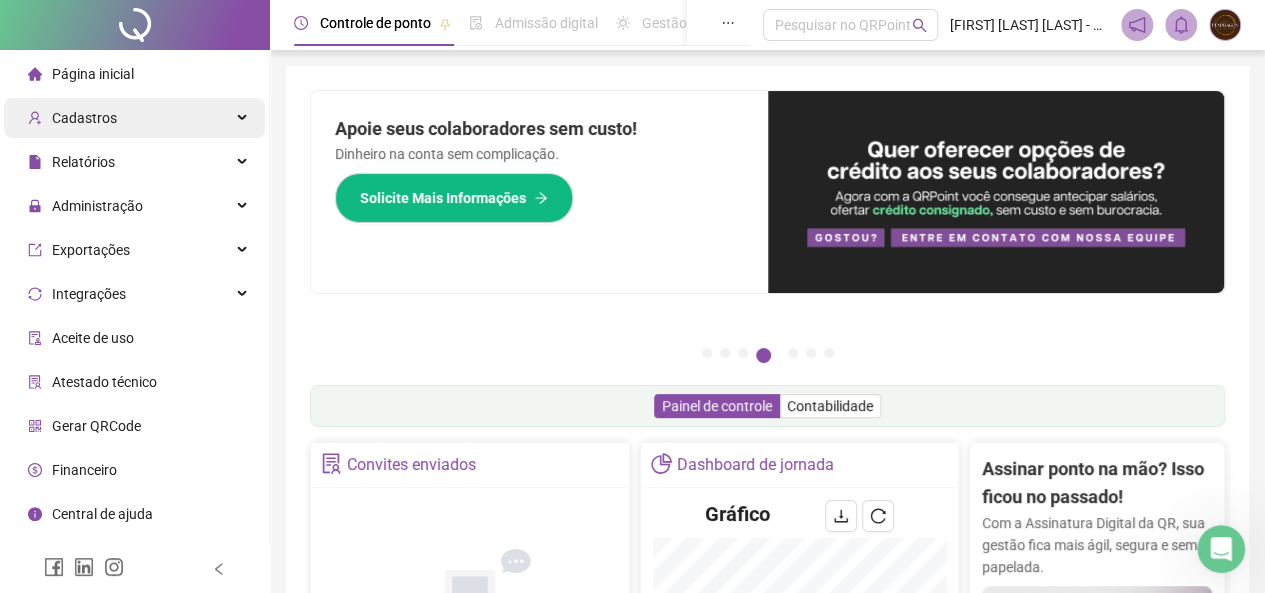 click on "Cadastros" at bounding box center (134, 118) 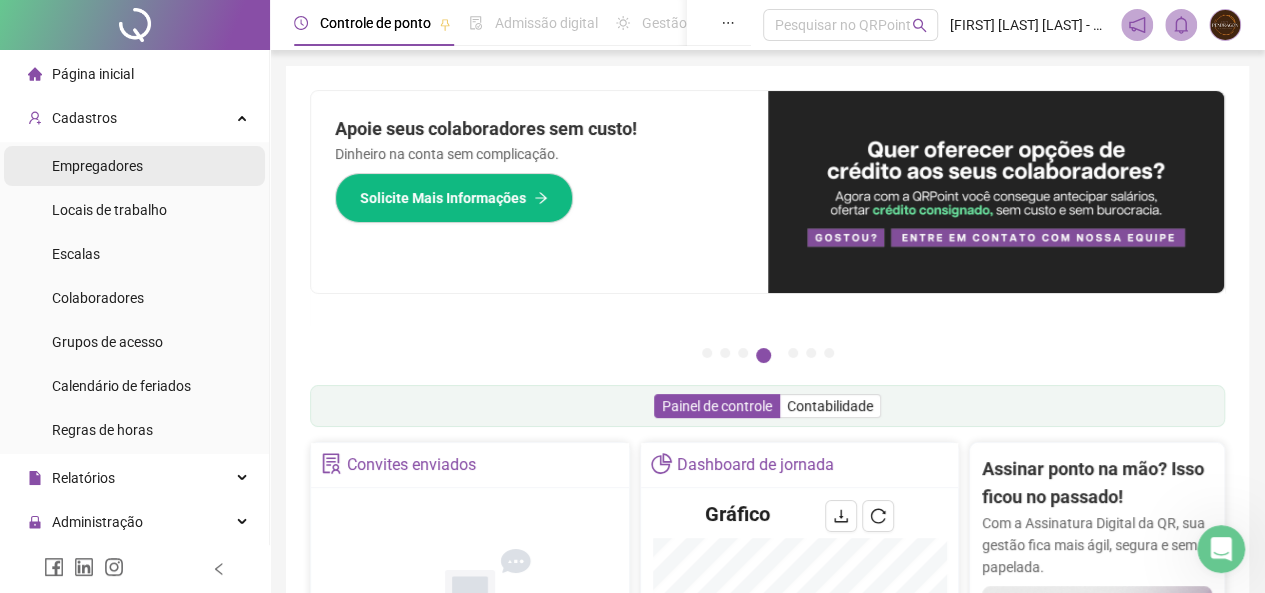 click on "Empregadores" at bounding box center [134, 166] 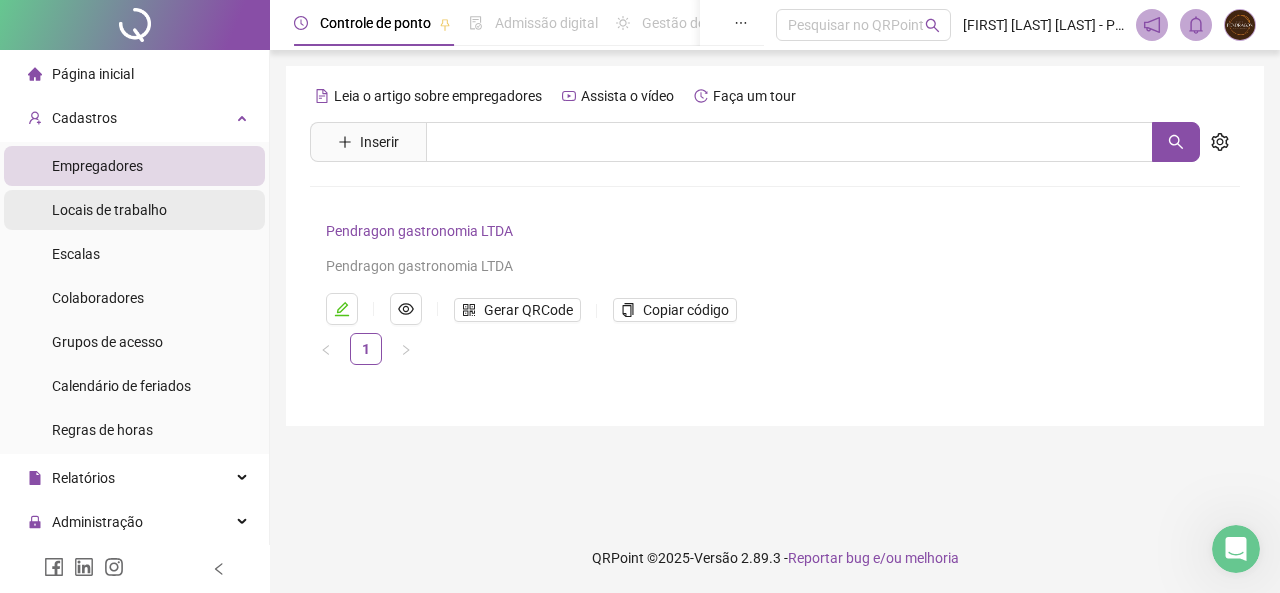 click on "Locais de trabalho" at bounding box center [109, 210] 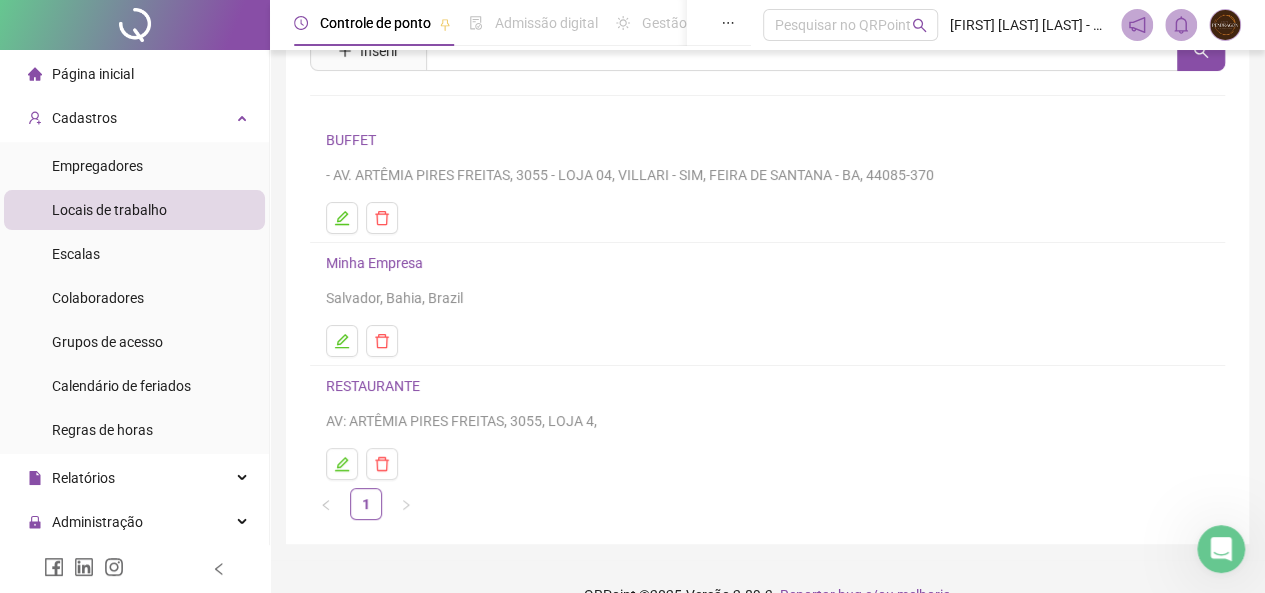 scroll, scrollTop: 126, scrollLeft: 0, axis: vertical 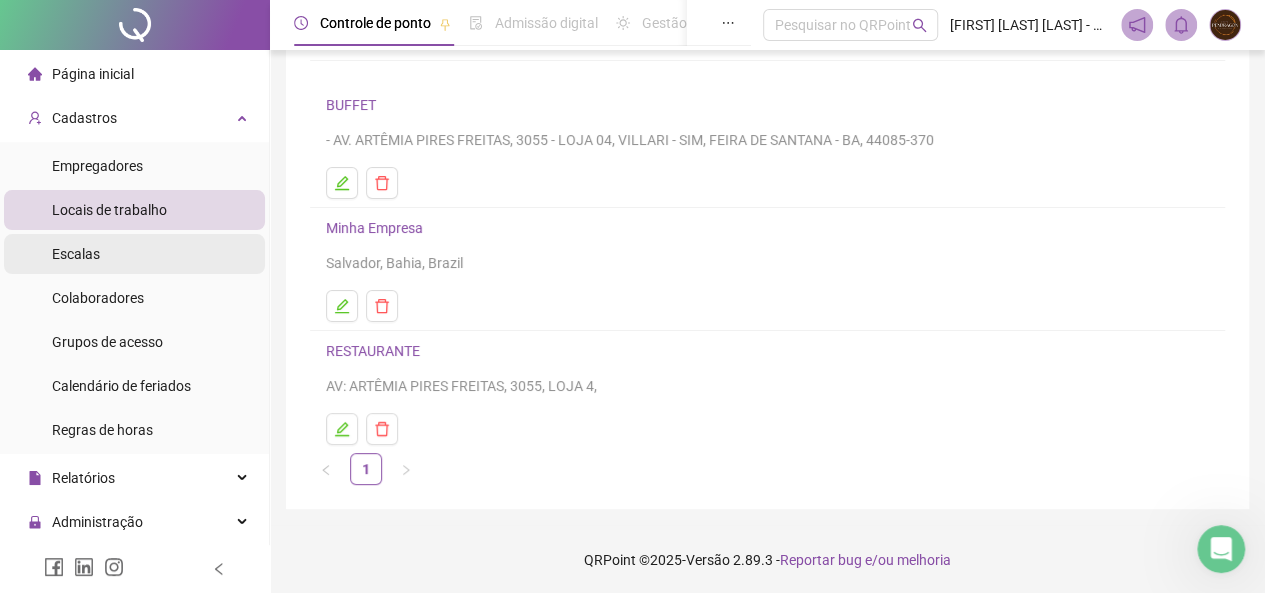 click on "Escalas" at bounding box center (134, 254) 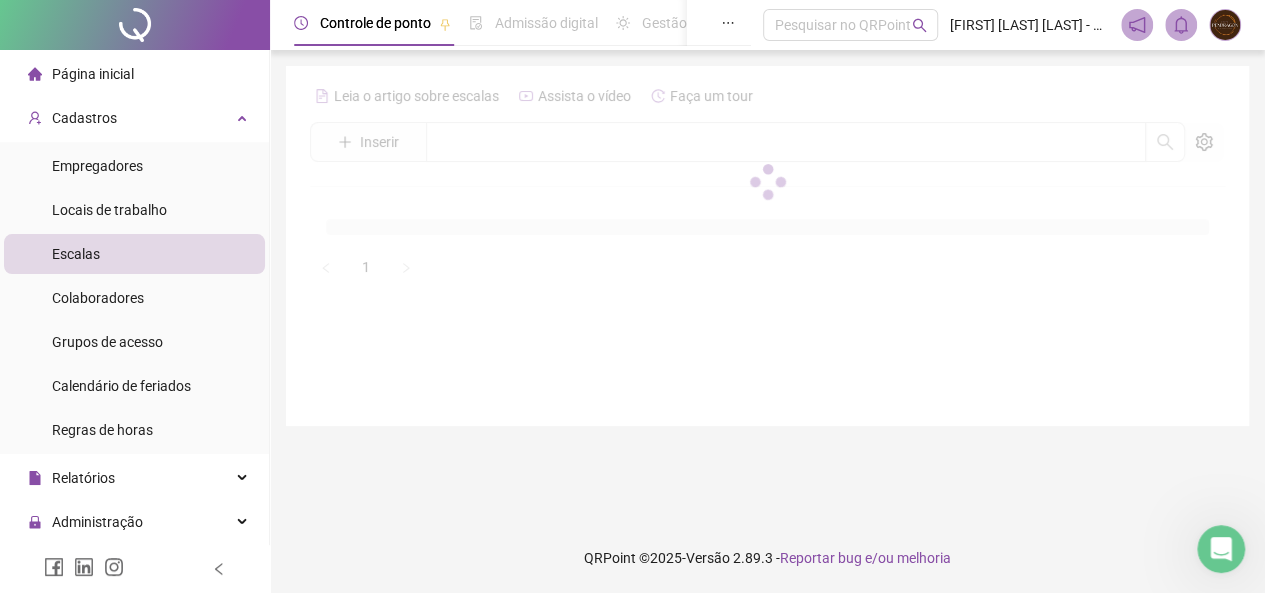 scroll, scrollTop: 0, scrollLeft: 0, axis: both 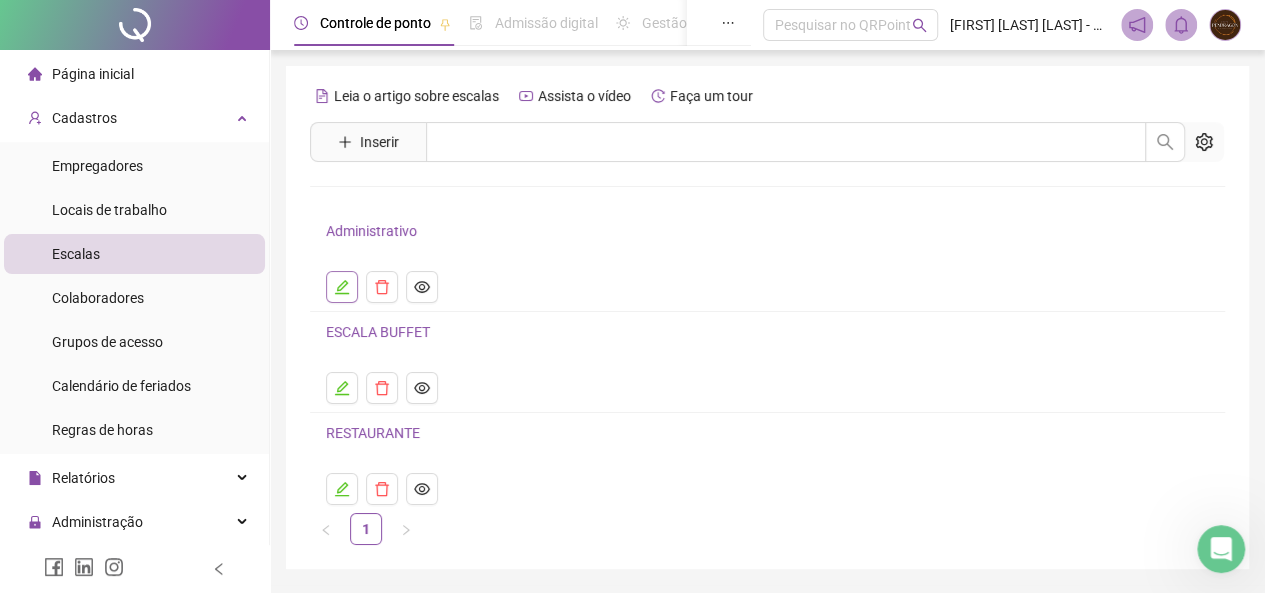 click at bounding box center [342, 287] 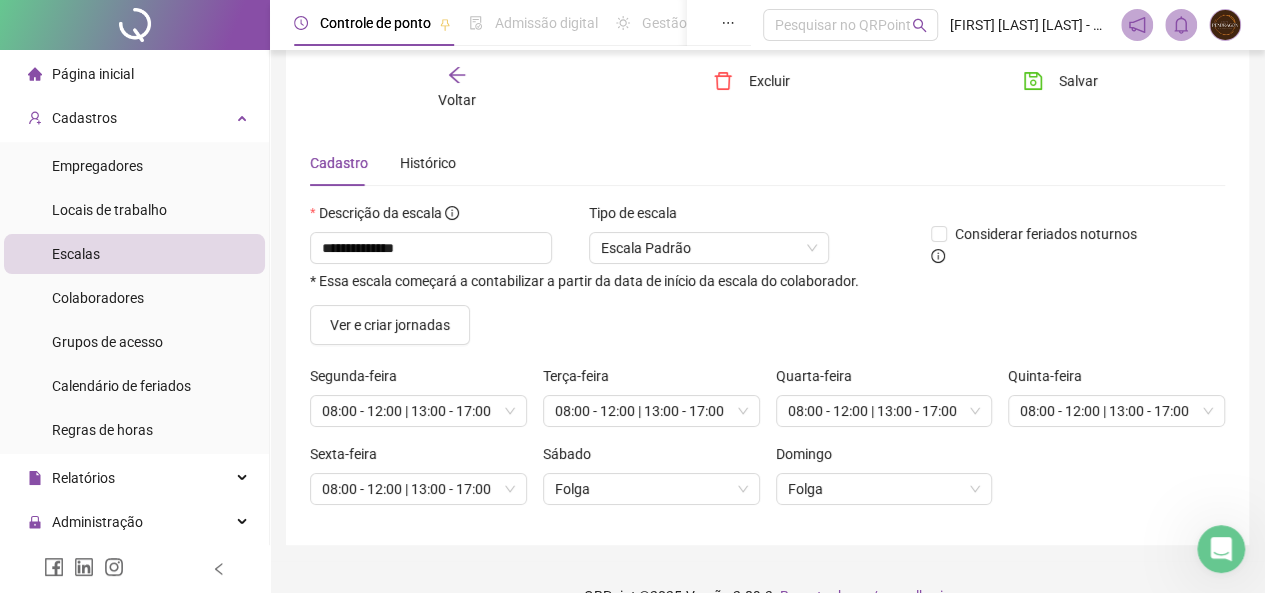 scroll, scrollTop: 80, scrollLeft: 0, axis: vertical 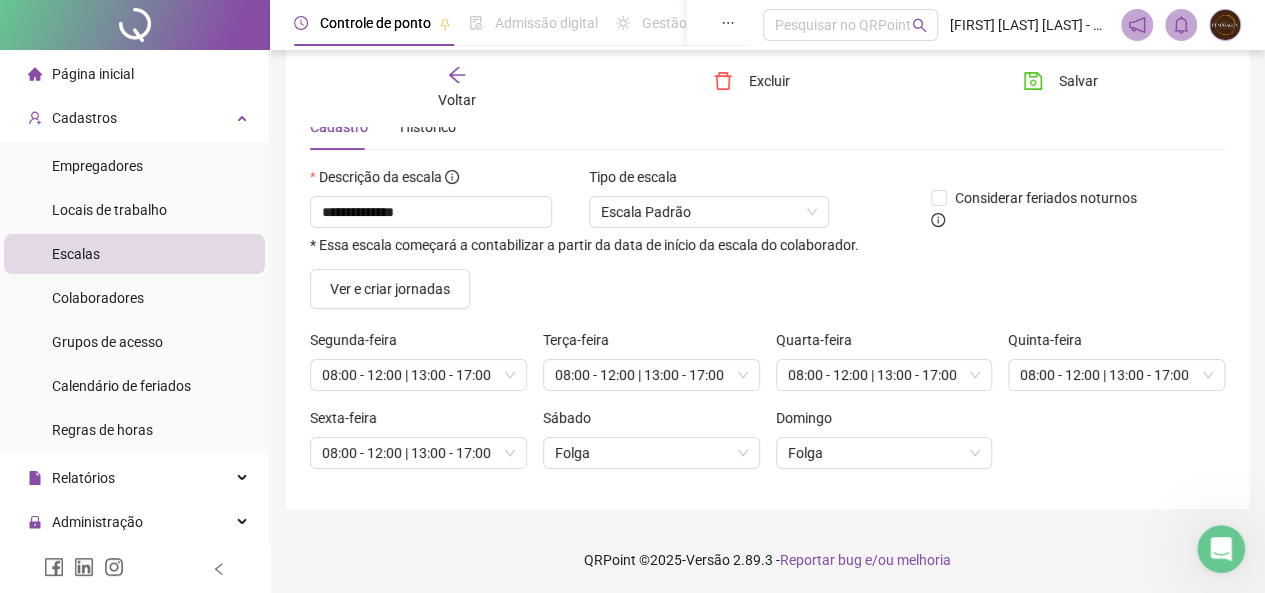 click on "Voltar" at bounding box center (457, 88) 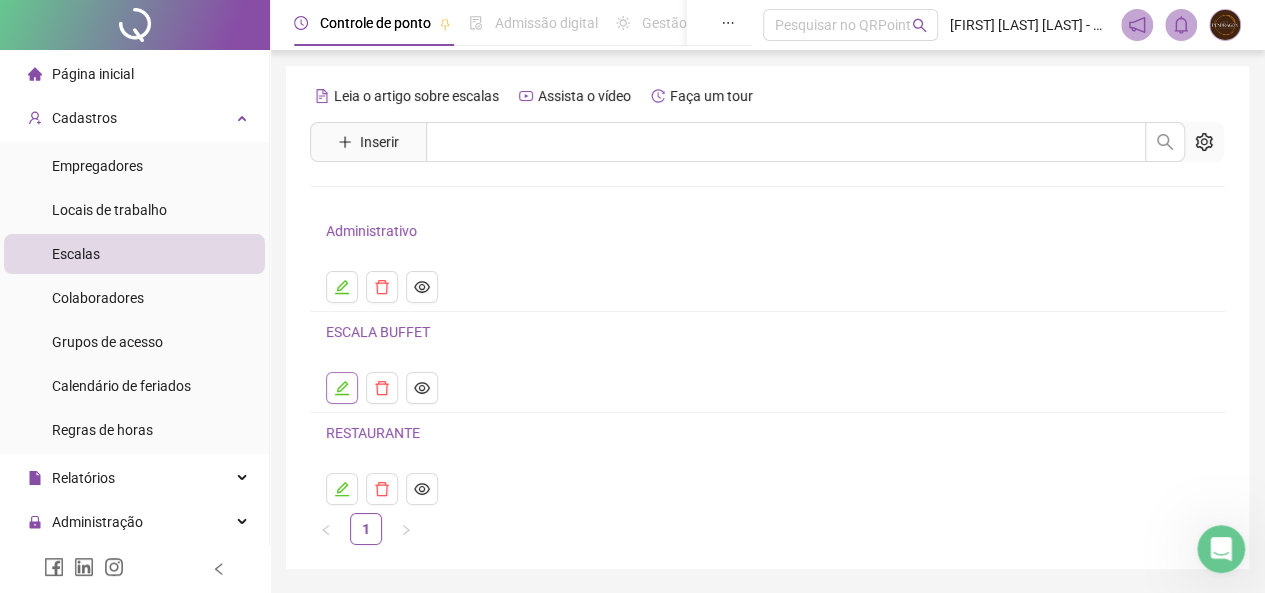click 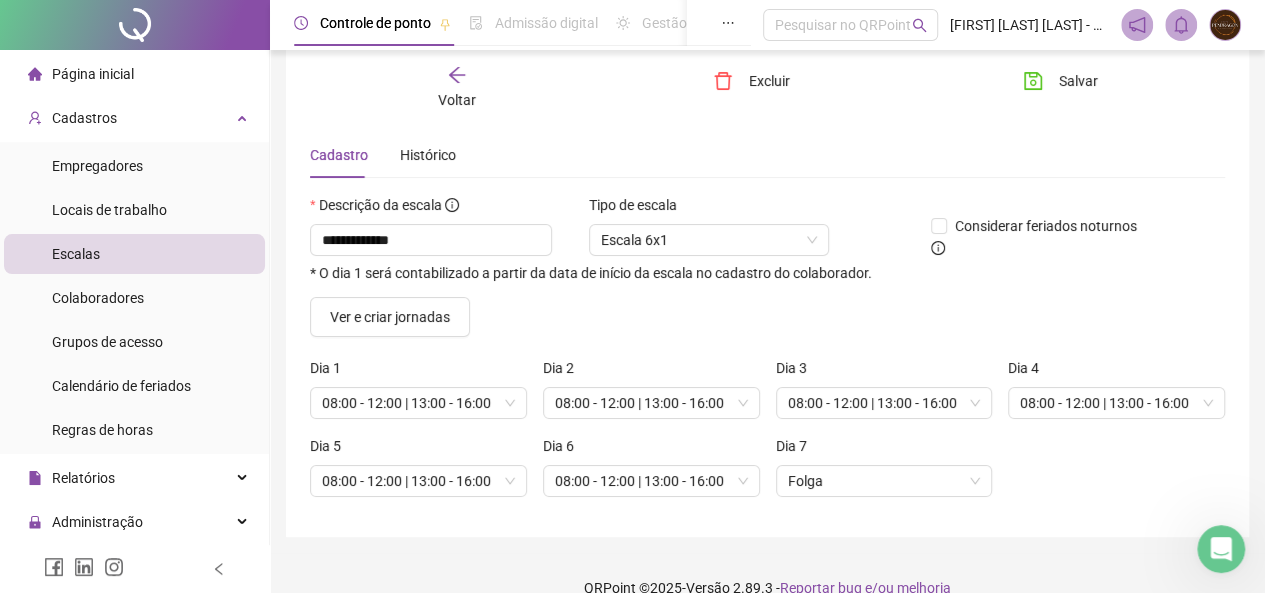scroll, scrollTop: 80, scrollLeft: 0, axis: vertical 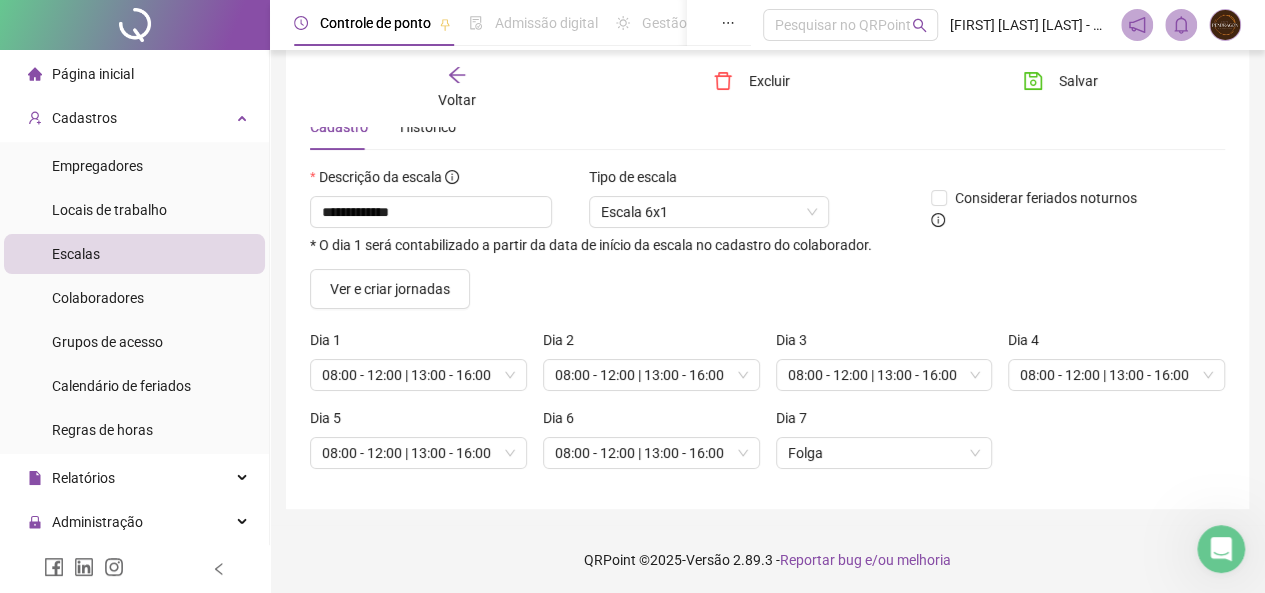 click 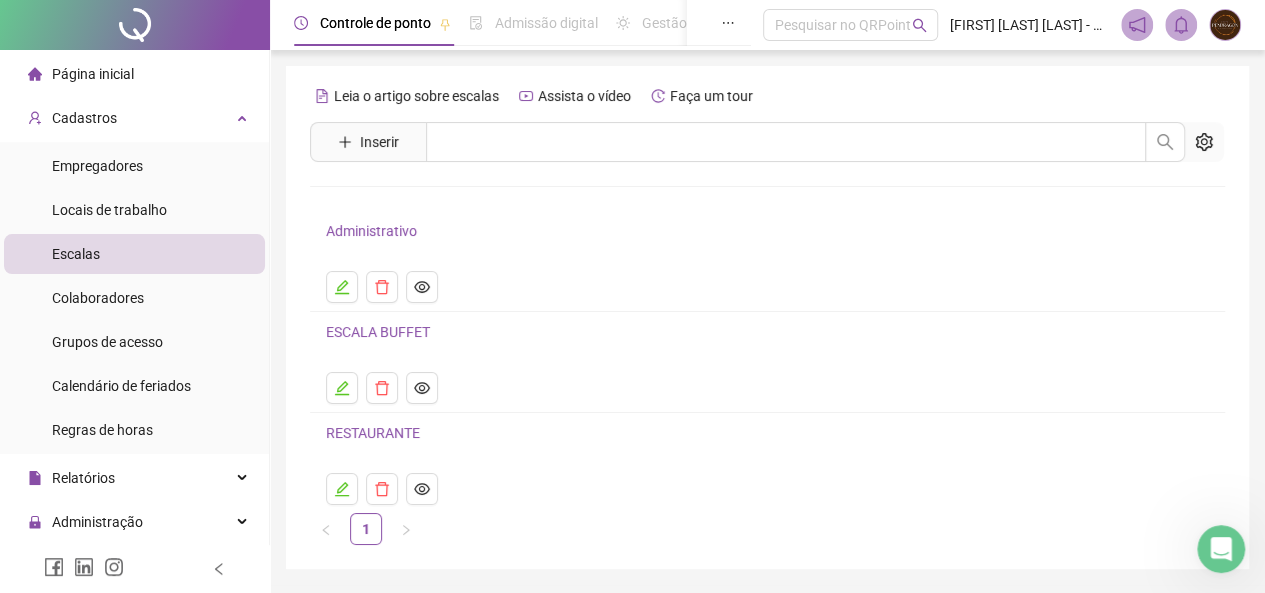 scroll, scrollTop: 60, scrollLeft: 0, axis: vertical 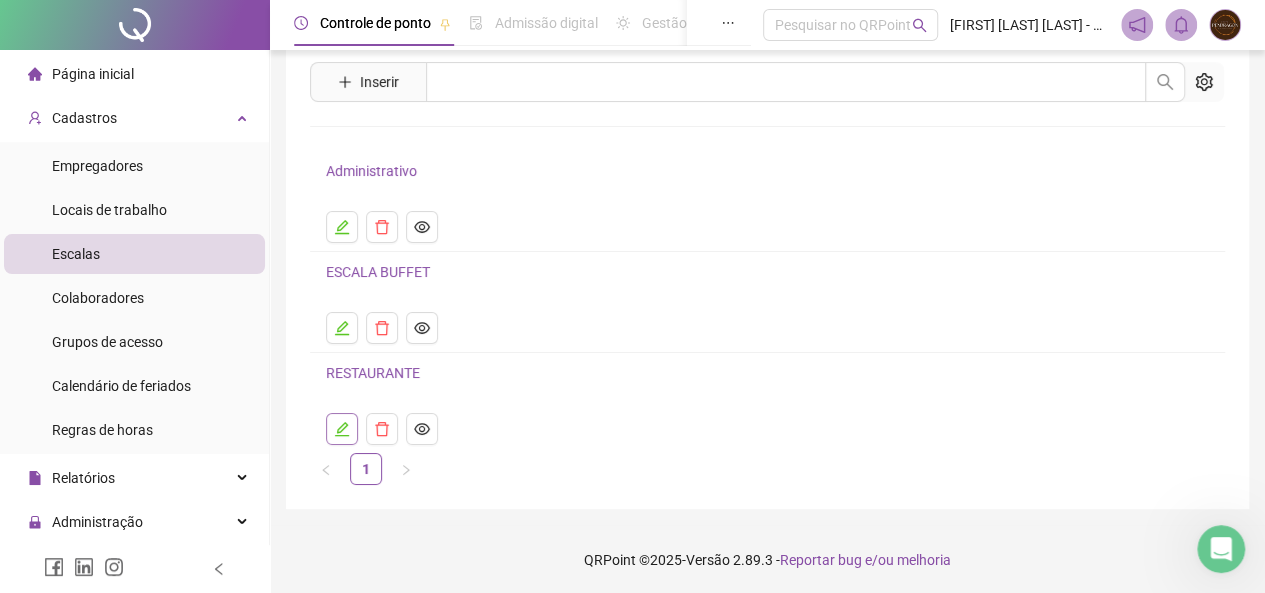 click at bounding box center [342, 429] 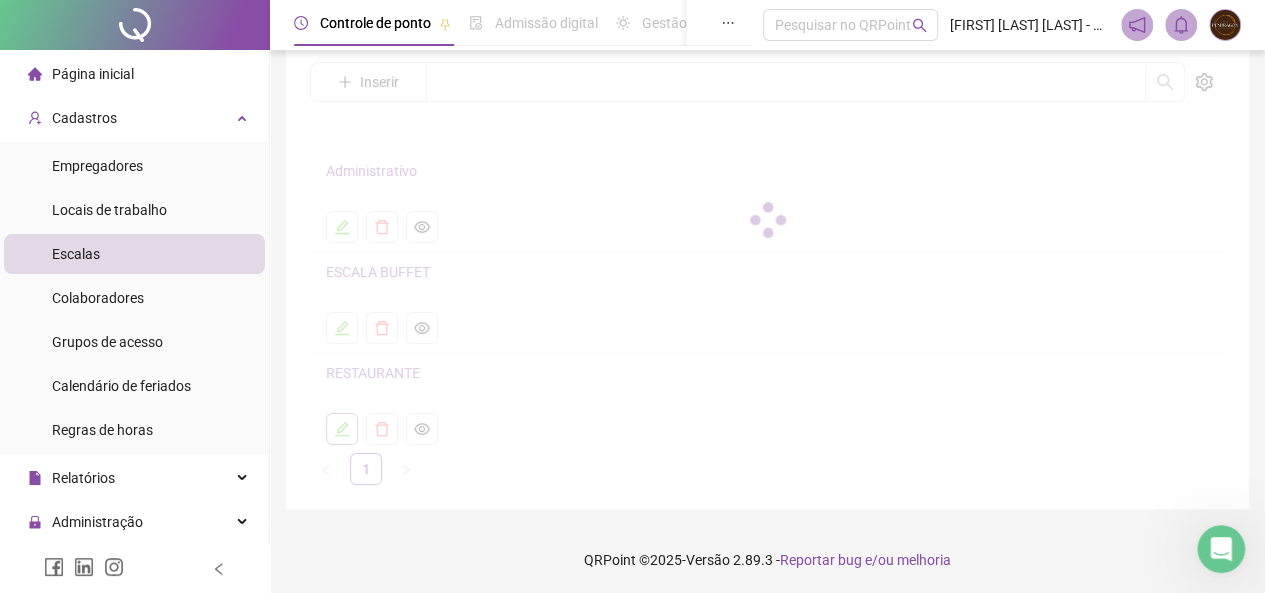 click on "Leia o artigo sobre escalas Assista o vídeo Faça um tour Inserir Nenhum resultado Administrativo   ESCALA BUFFET   RESTAURANTE    1" at bounding box center [767, 252] 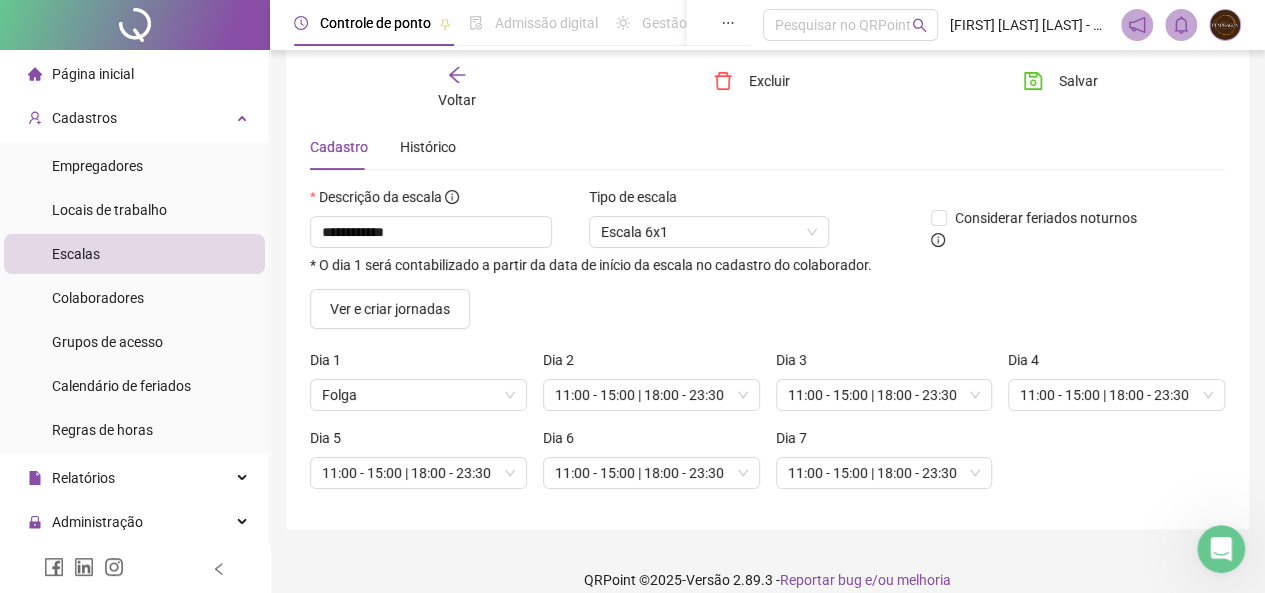 click 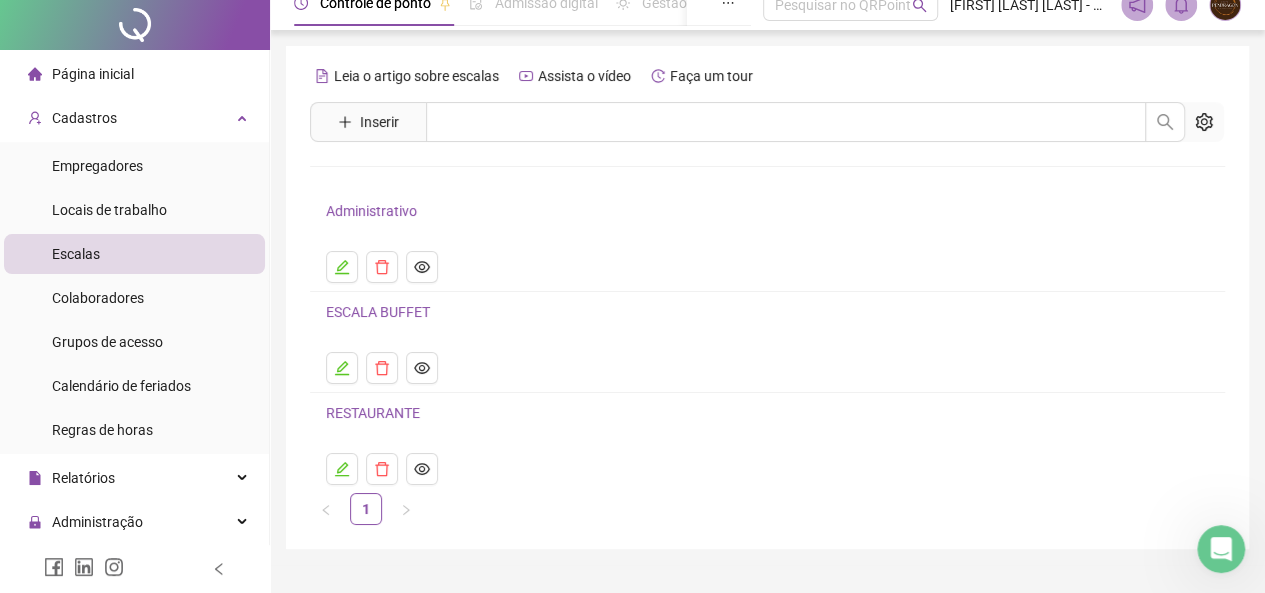 scroll, scrollTop: 0, scrollLeft: 0, axis: both 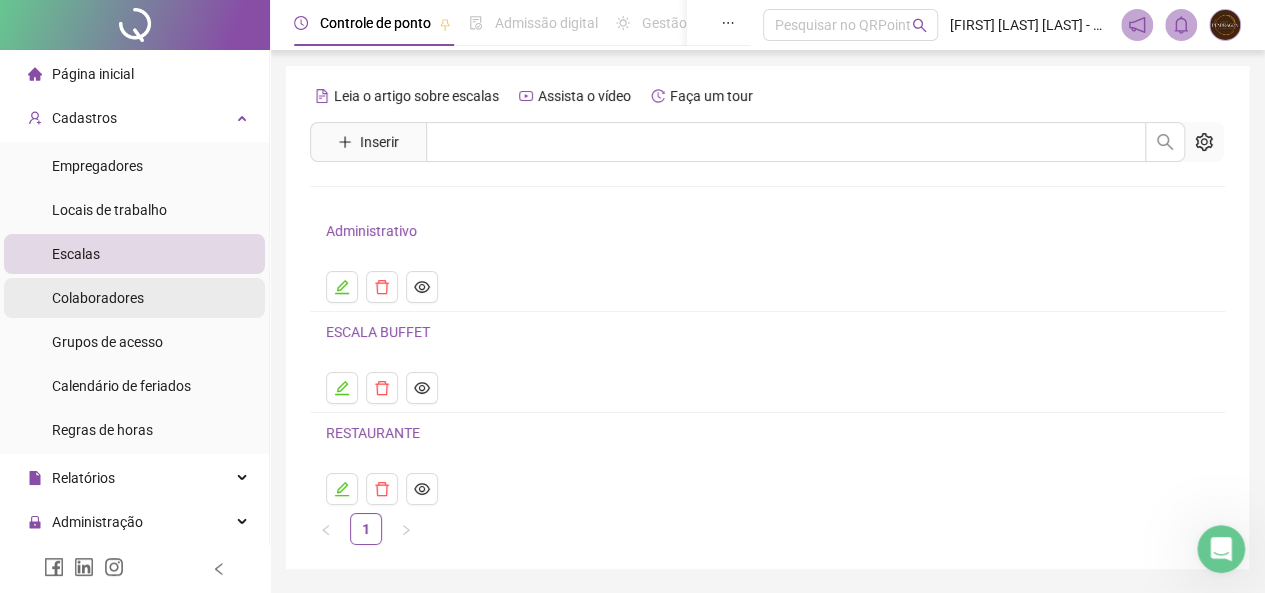 click on "Colaboradores" at bounding box center (98, 298) 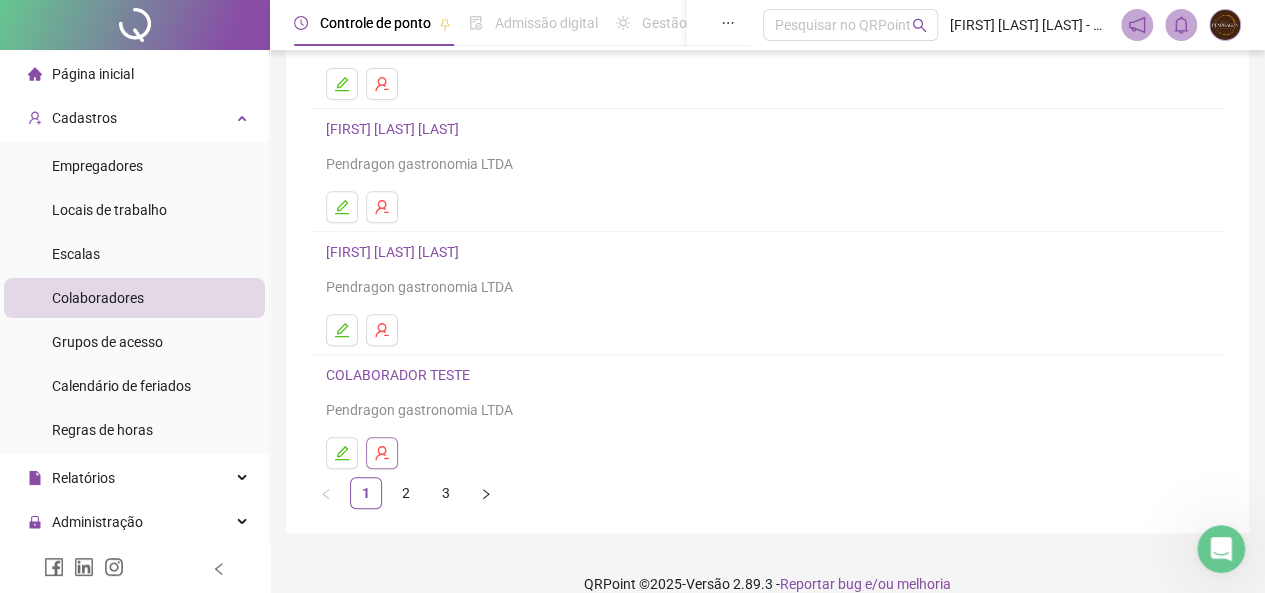 scroll, scrollTop: 372, scrollLeft: 0, axis: vertical 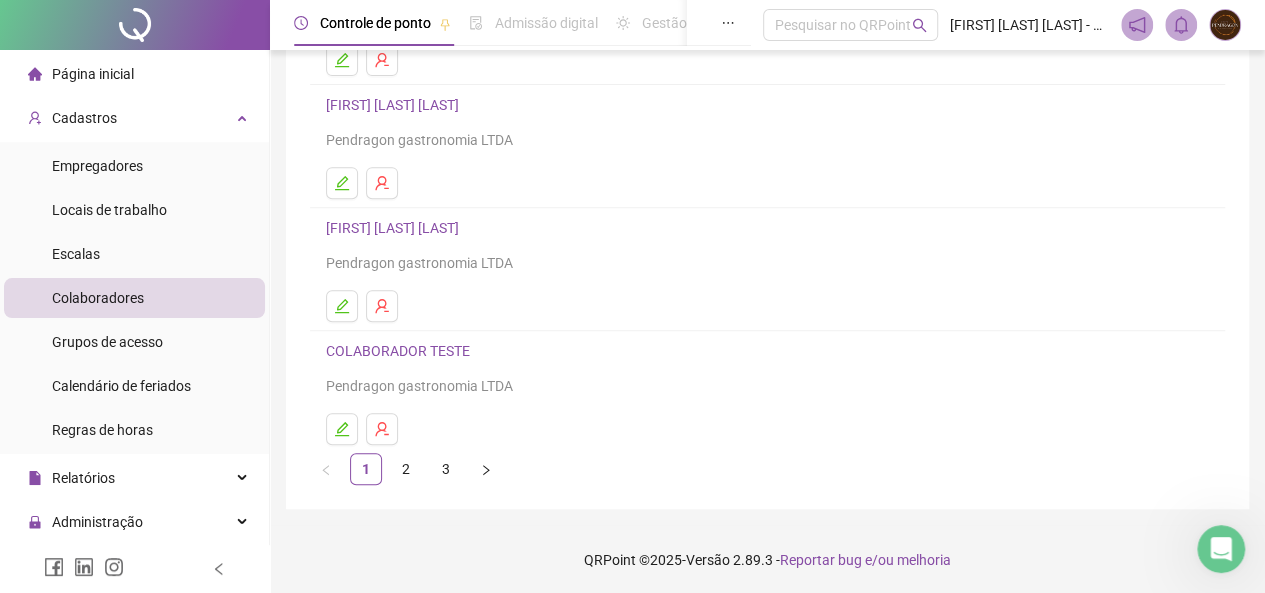click on "2" at bounding box center [406, 469] 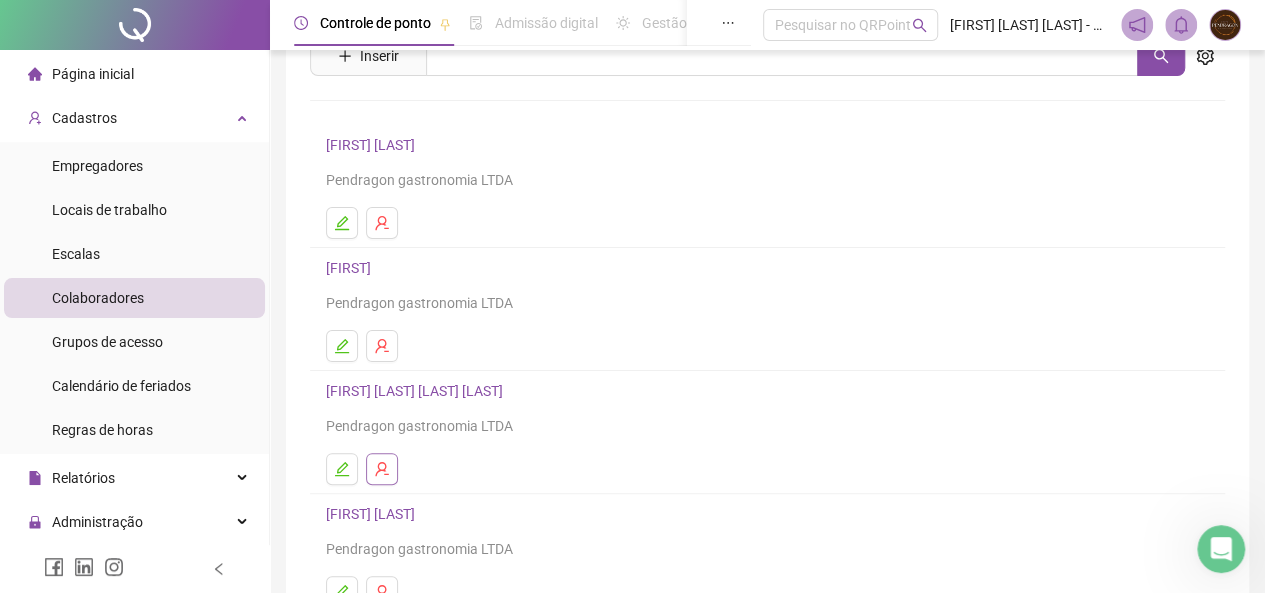 scroll, scrollTop: 100, scrollLeft: 0, axis: vertical 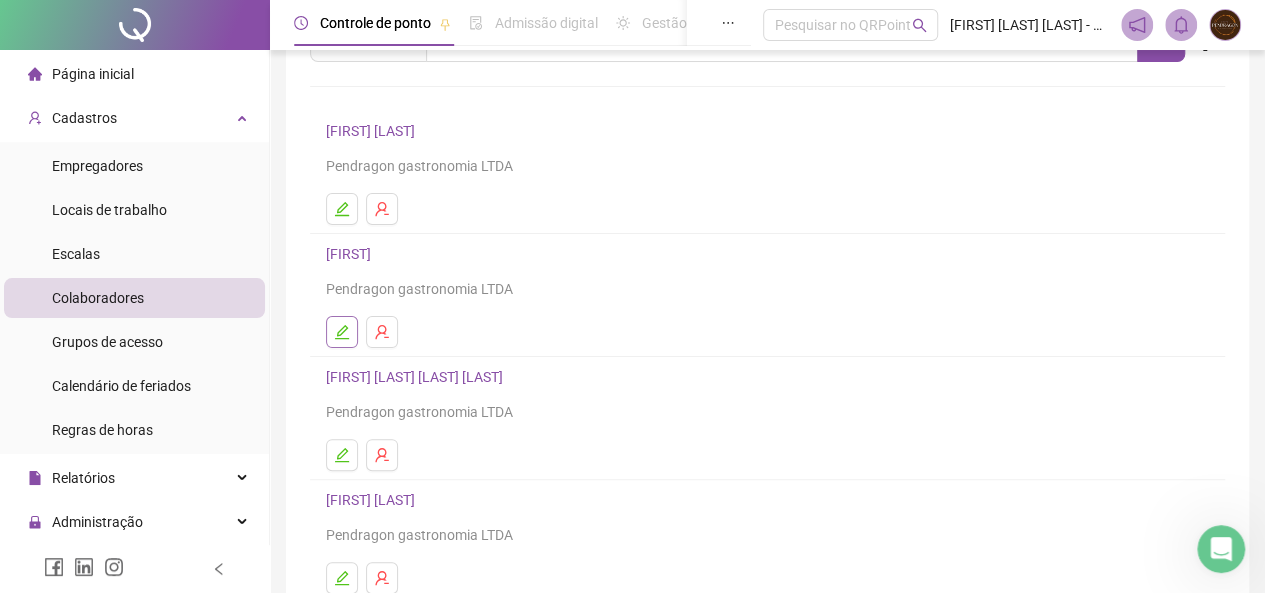 click at bounding box center (342, 332) 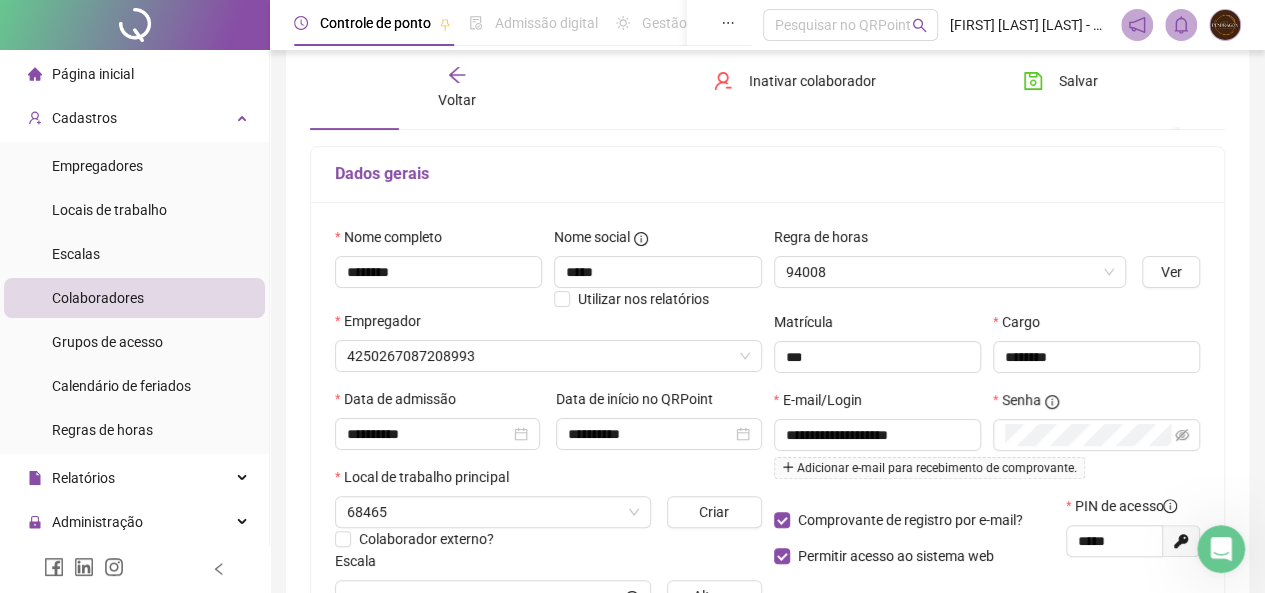 scroll, scrollTop: 110, scrollLeft: 0, axis: vertical 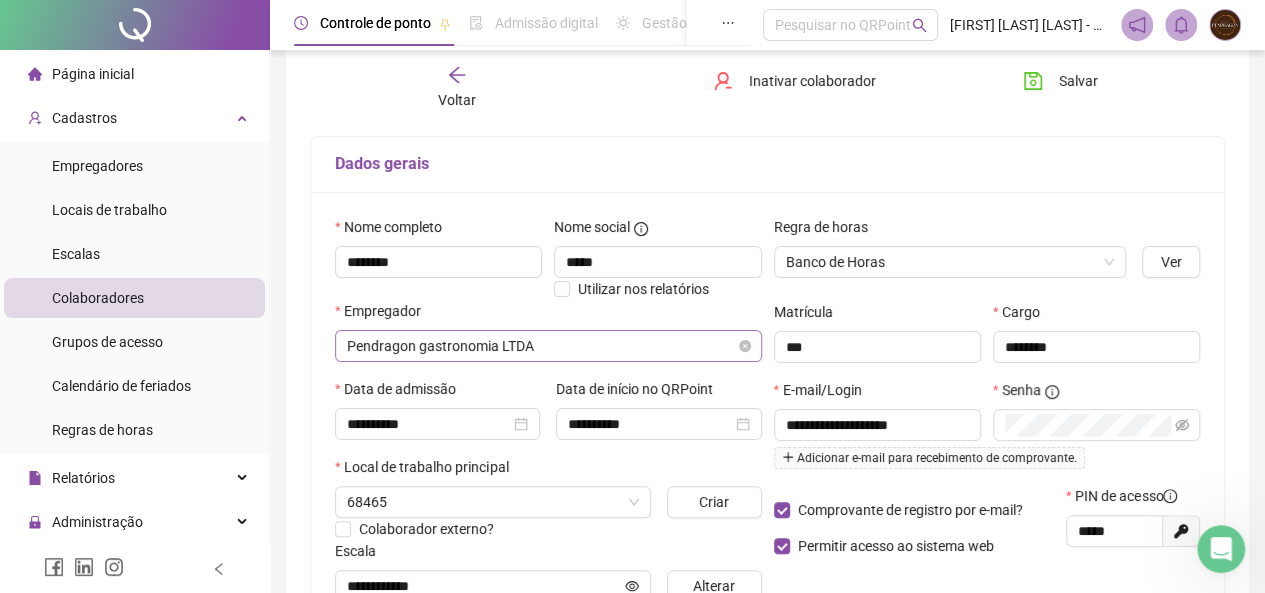 type on "**********" 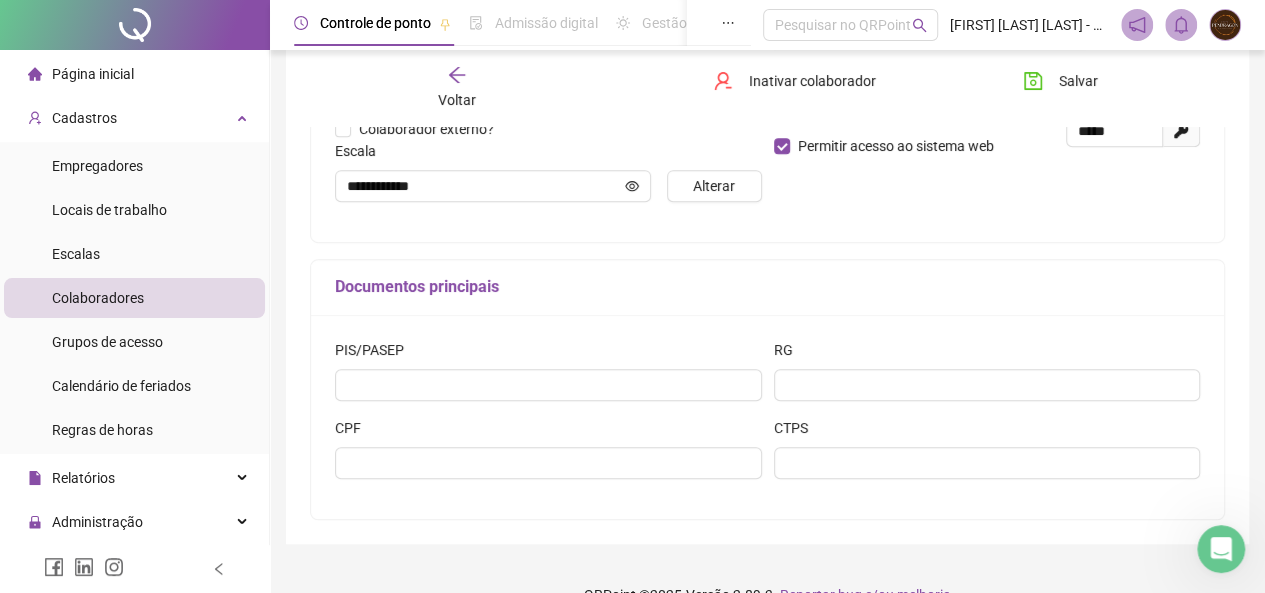 scroll, scrollTop: 410, scrollLeft: 0, axis: vertical 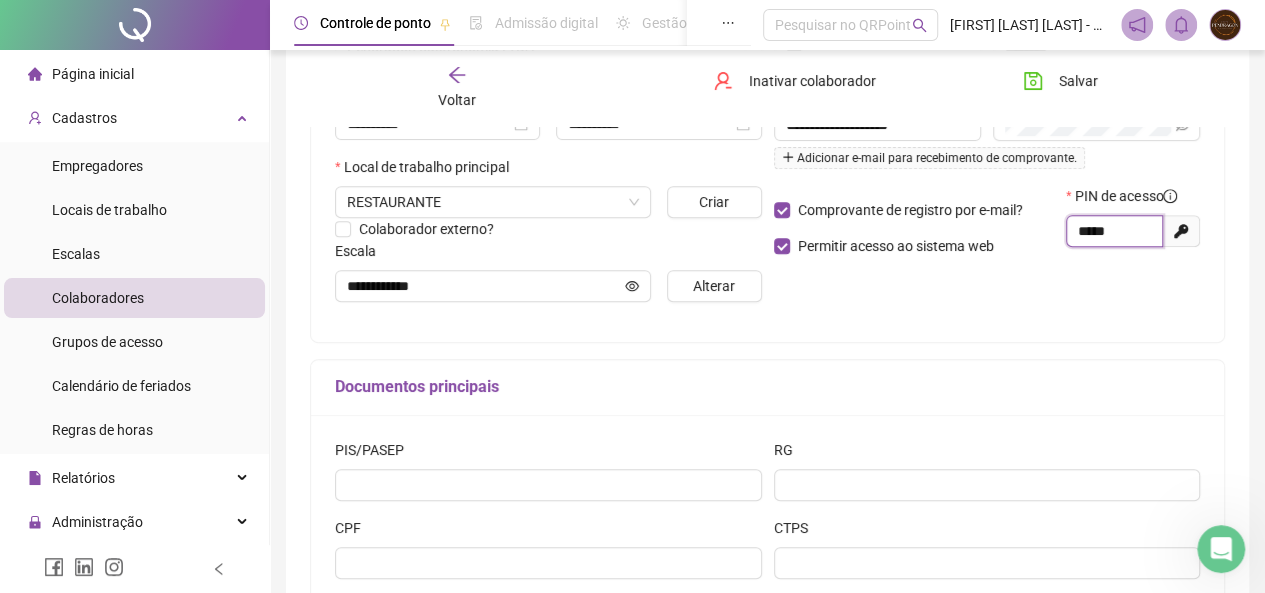 drag, startPoint x: 1128, startPoint y: 233, endPoint x: 1046, endPoint y: 235, distance: 82.02438 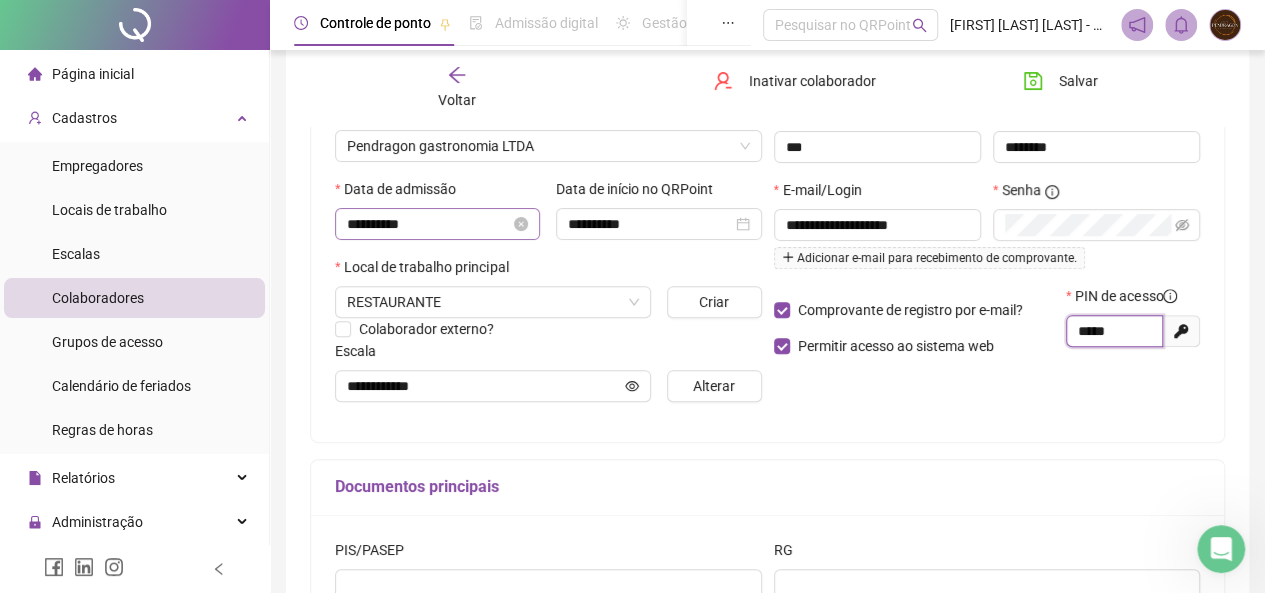 scroll, scrollTop: 210, scrollLeft: 0, axis: vertical 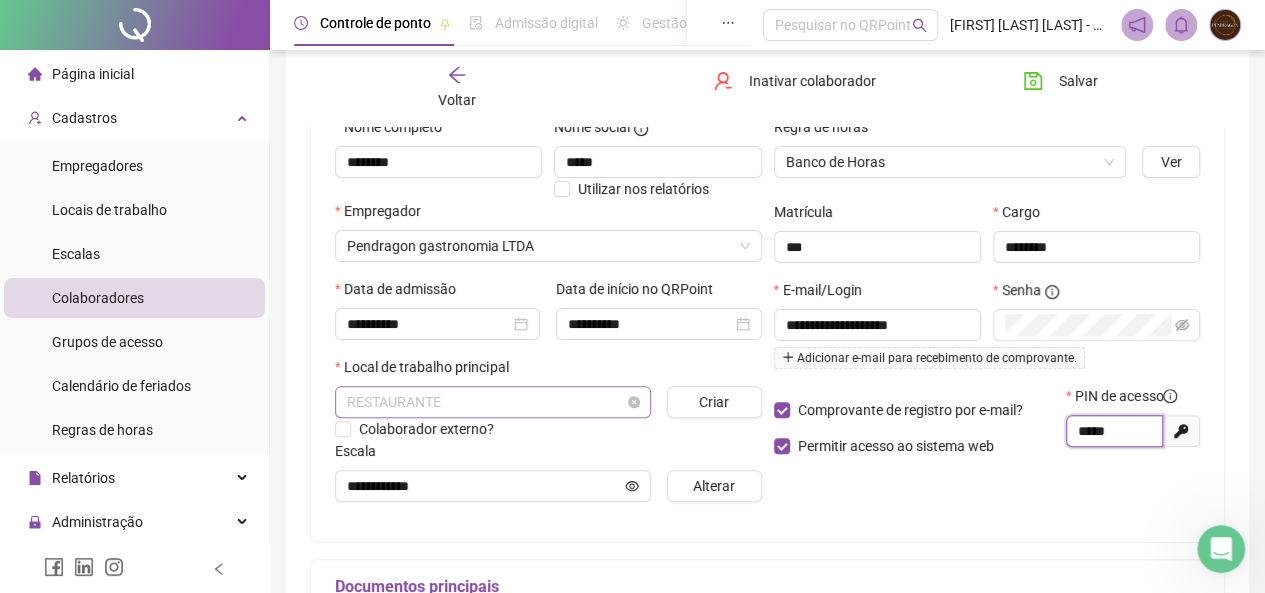 click on "RESTAURANTE" at bounding box center (493, 402) 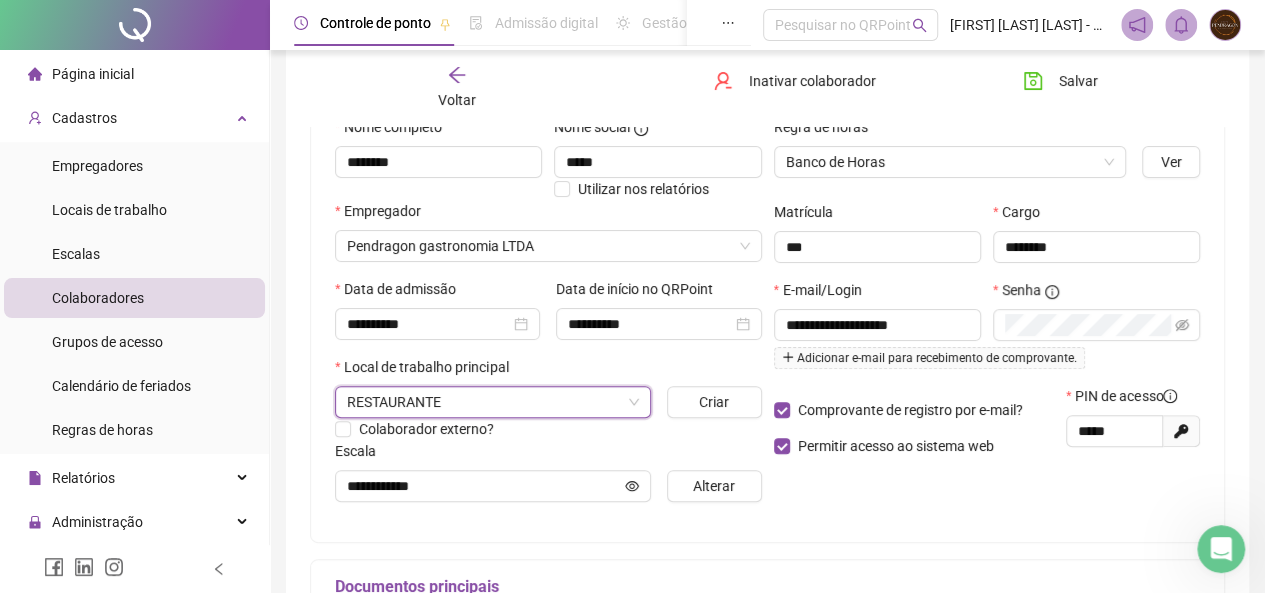 click on "**********" at bounding box center [767, 317] 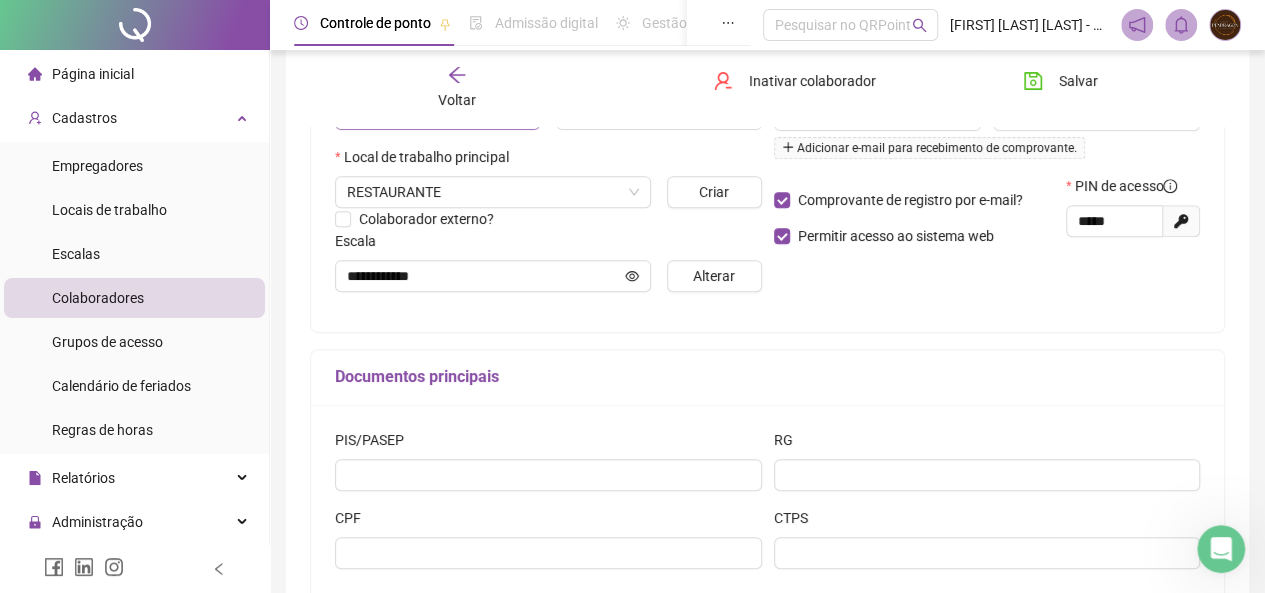 scroll, scrollTop: 246, scrollLeft: 0, axis: vertical 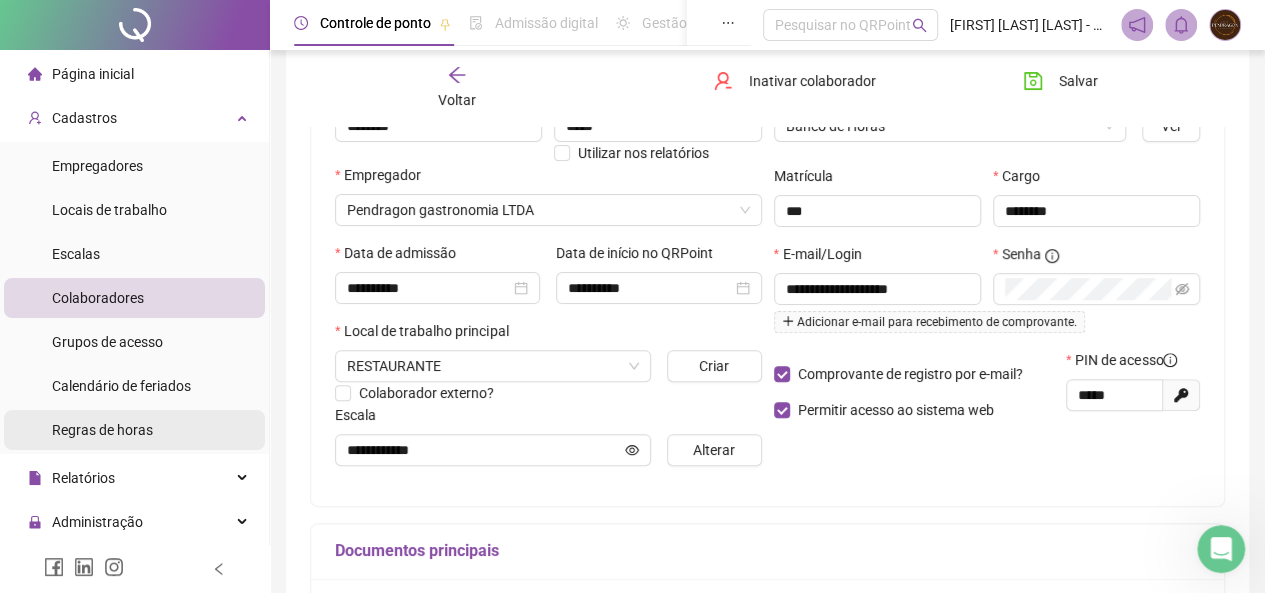 click on "Regras de horas" at bounding box center (134, 430) 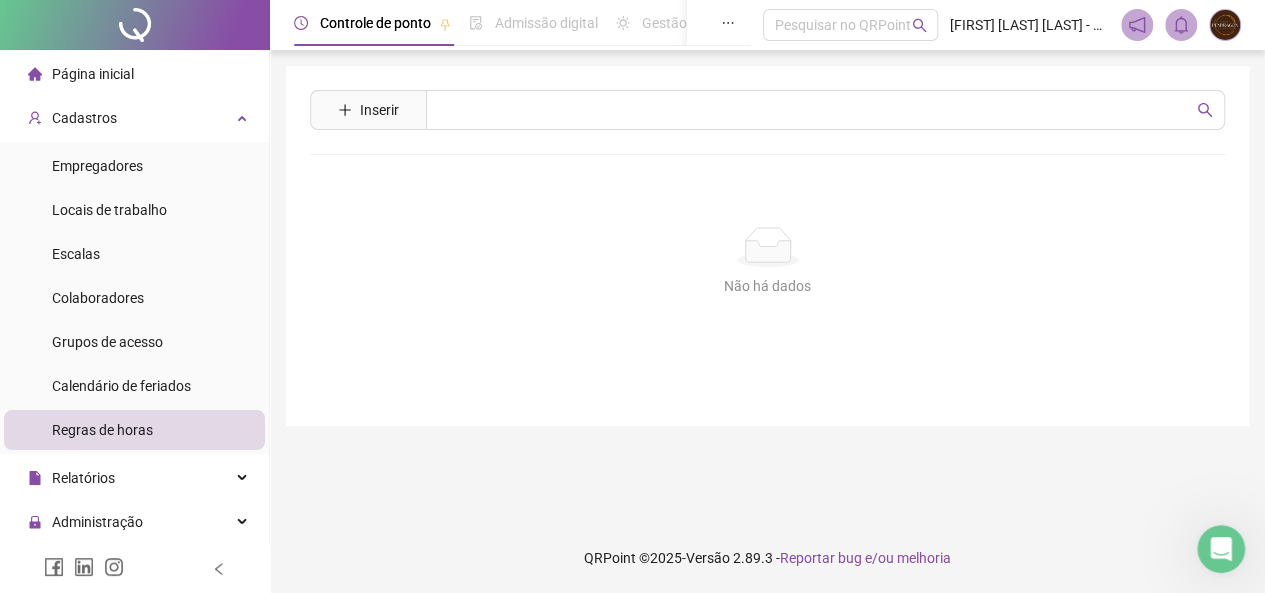 scroll, scrollTop: 0, scrollLeft: 0, axis: both 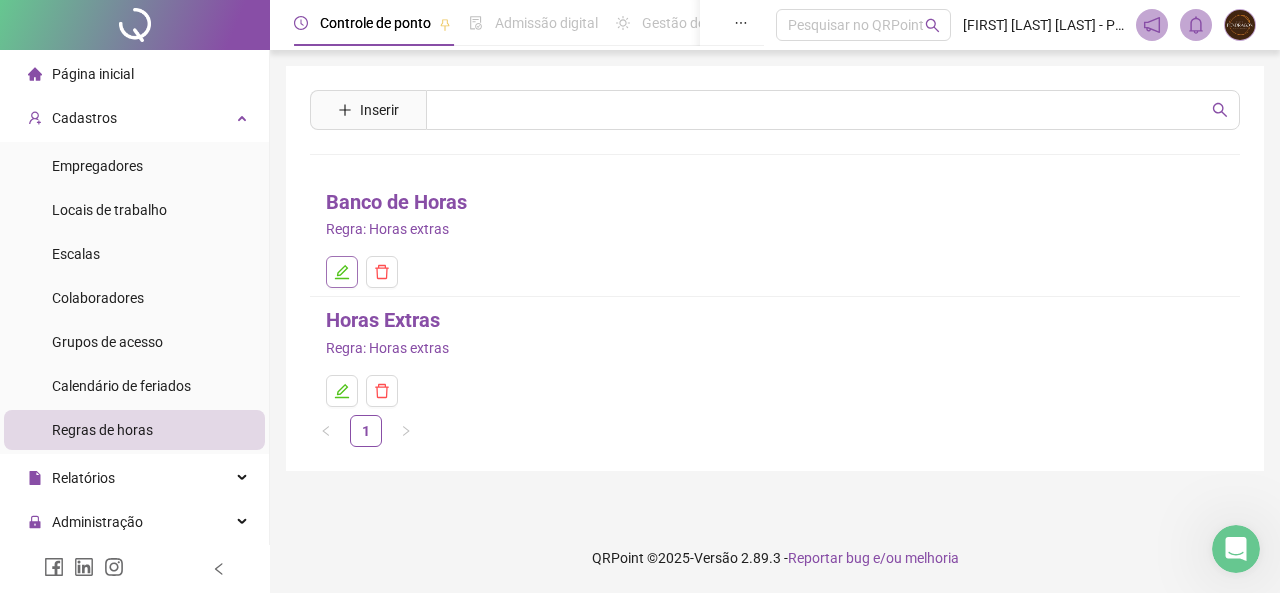 click at bounding box center [342, 272] 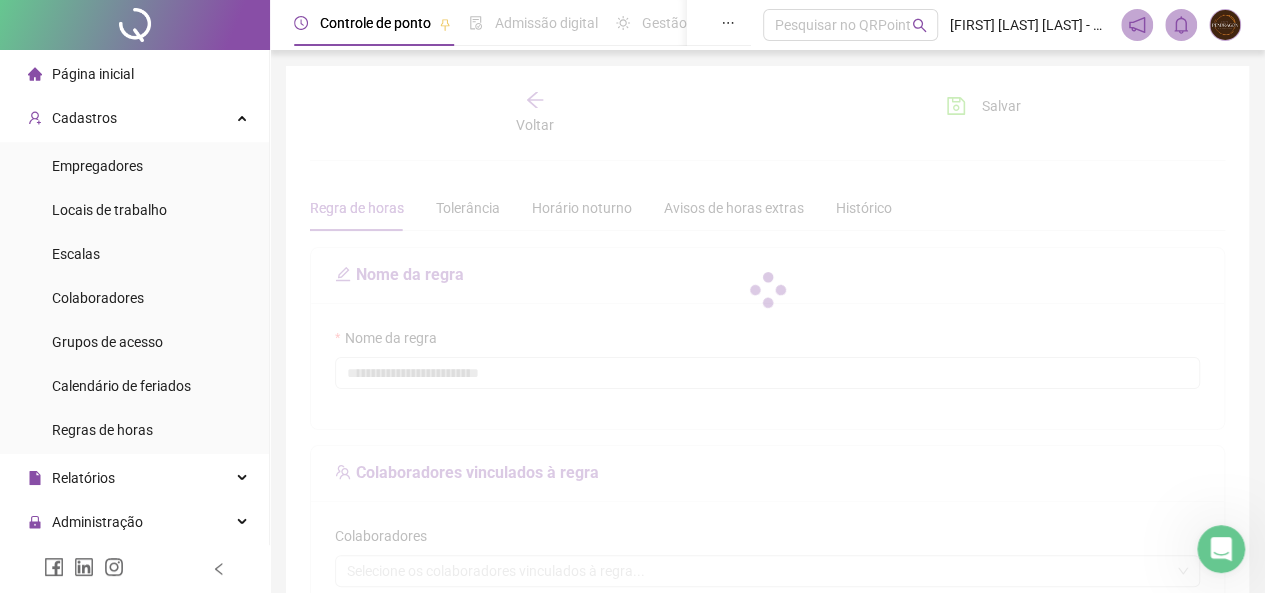type on "**********" 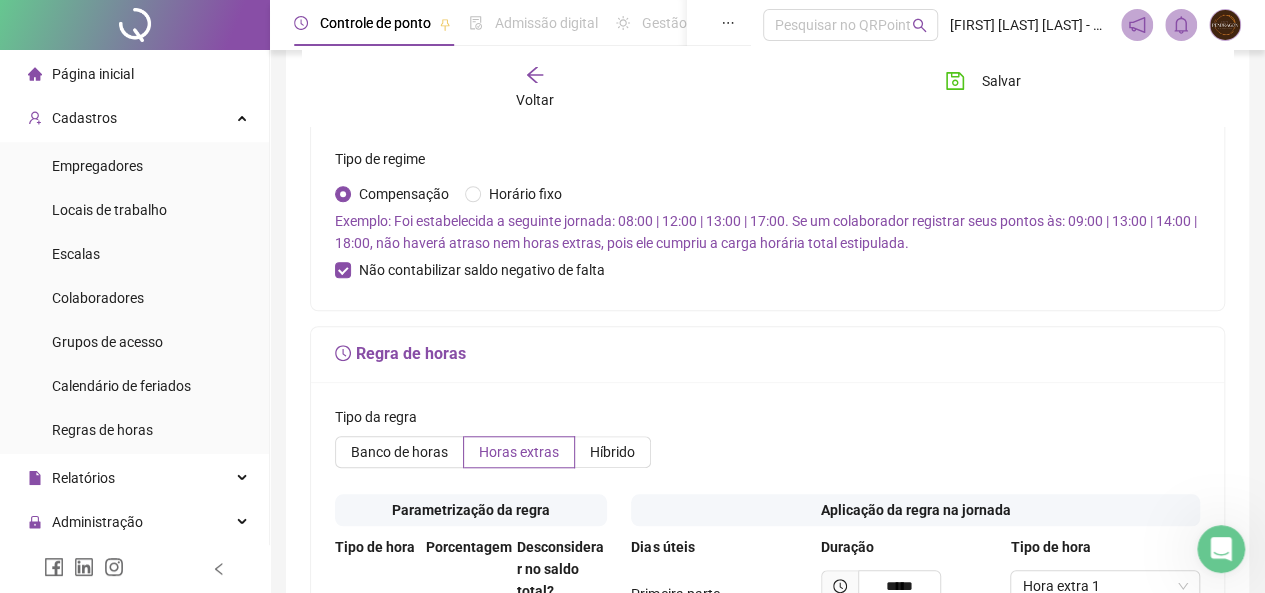 scroll, scrollTop: 600, scrollLeft: 0, axis: vertical 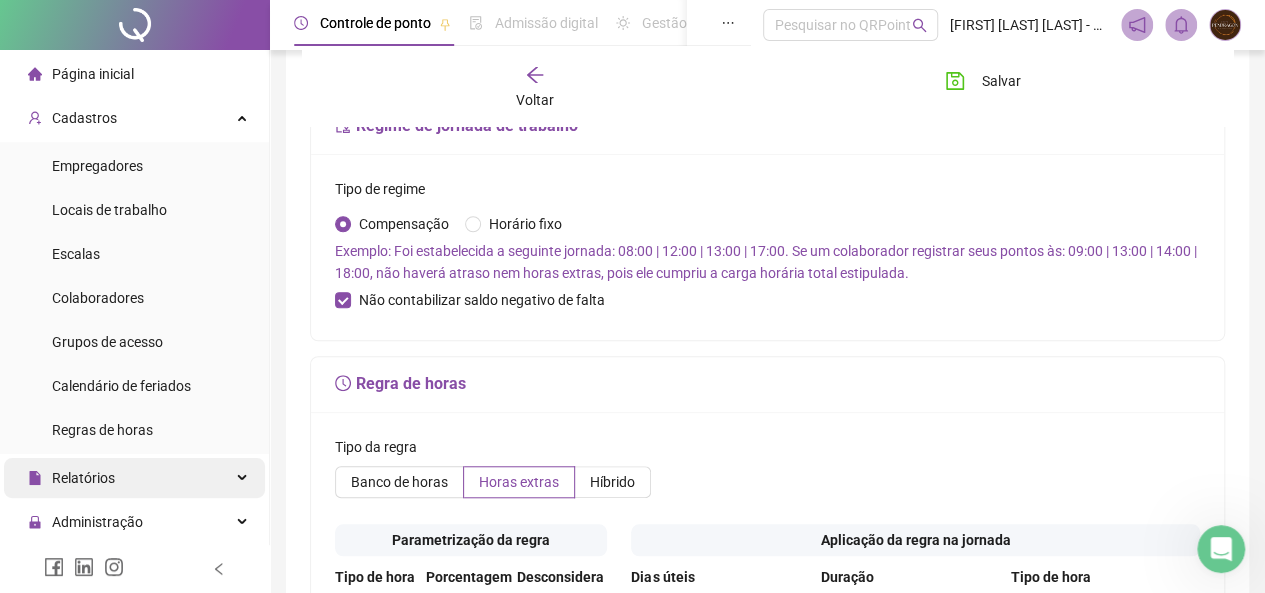 click on "Relatórios" at bounding box center [134, 478] 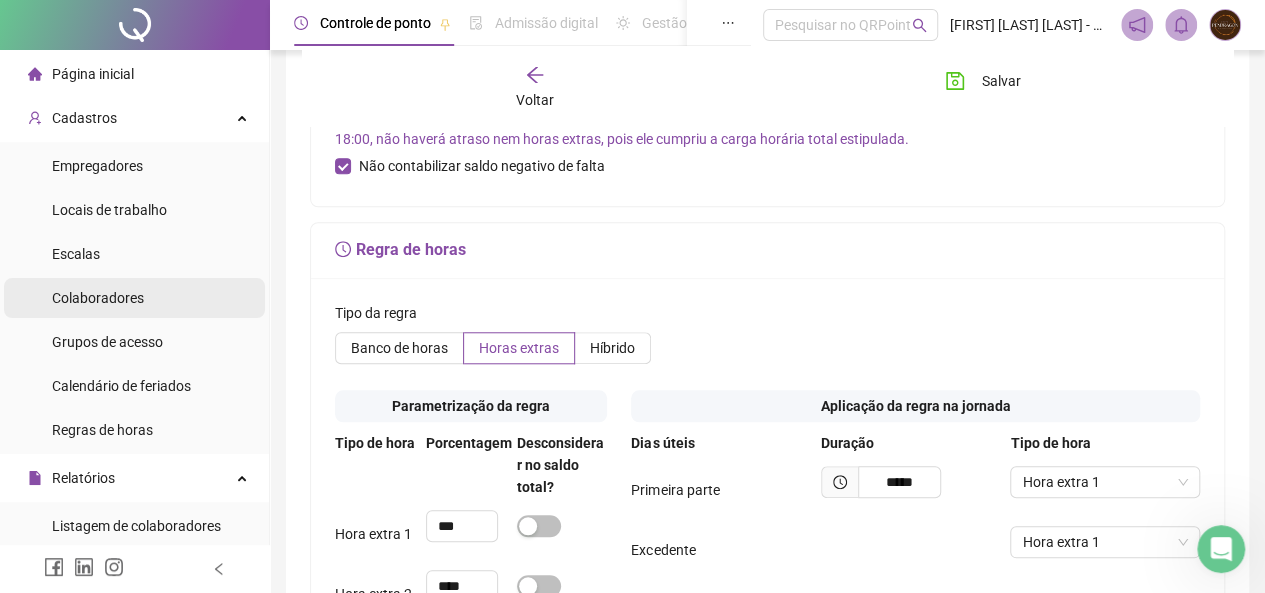scroll, scrollTop: 800, scrollLeft: 0, axis: vertical 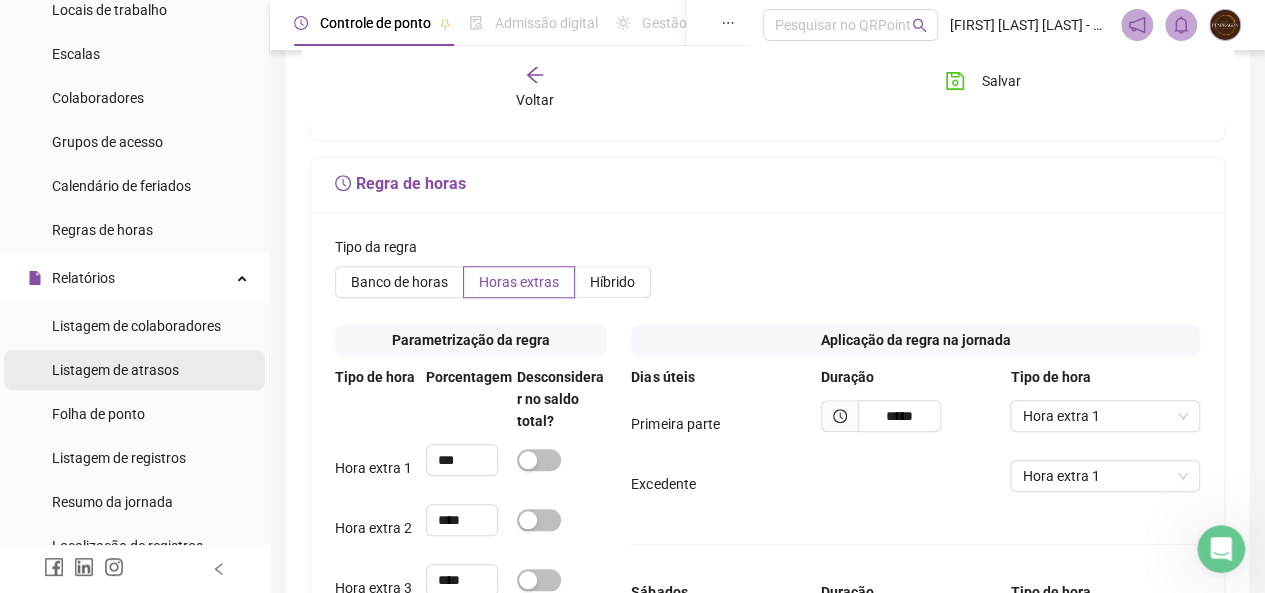 click on "Listagem de atrasos" at bounding box center [115, 370] 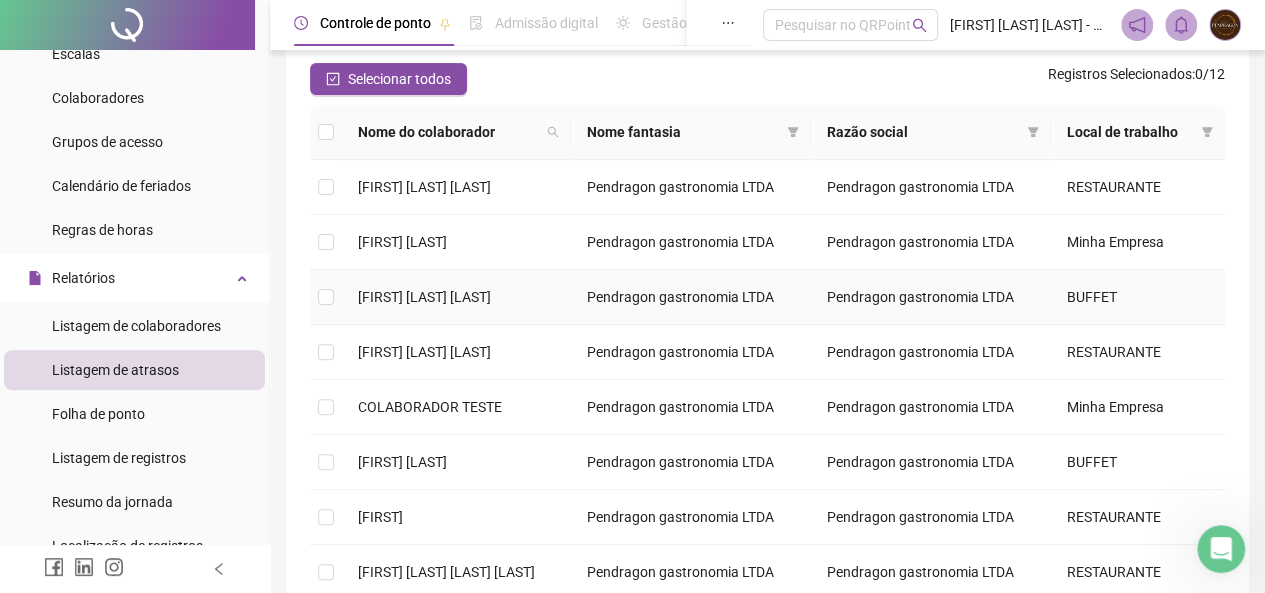 scroll, scrollTop: 57, scrollLeft: 0, axis: vertical 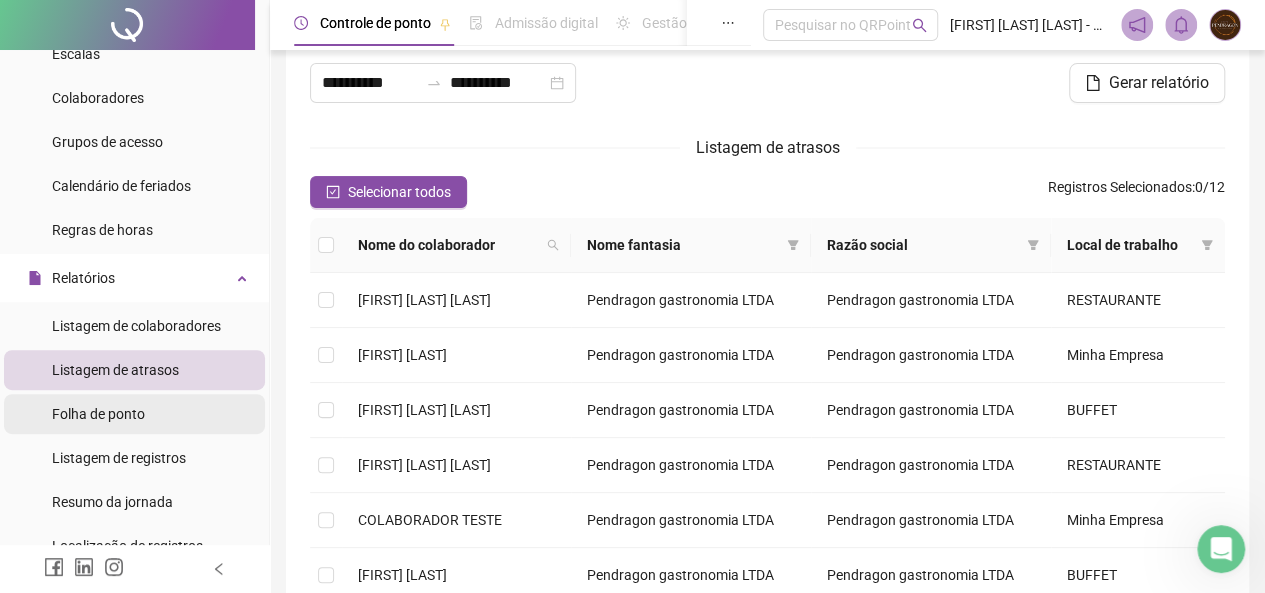 click on "Folha de ponto" at bounding box center (98, 414) 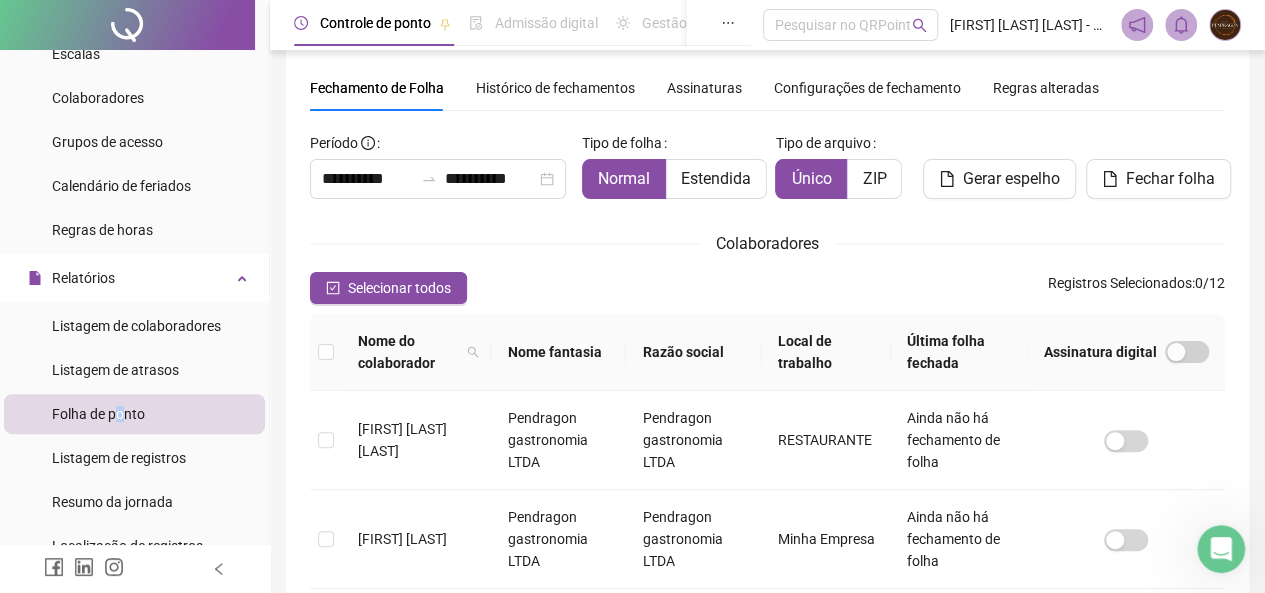 scroll, scrollTop: 112, scrollLeft: 0, axis: vertical 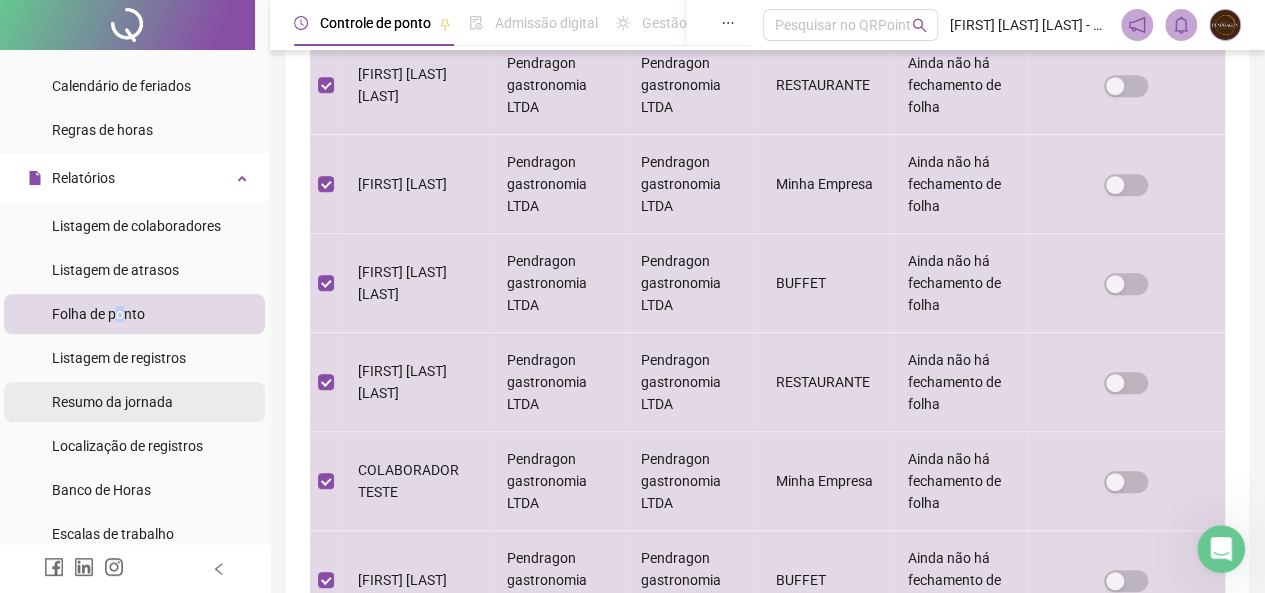 click on "Resumo da jornada" at bounding box center (134, 402) 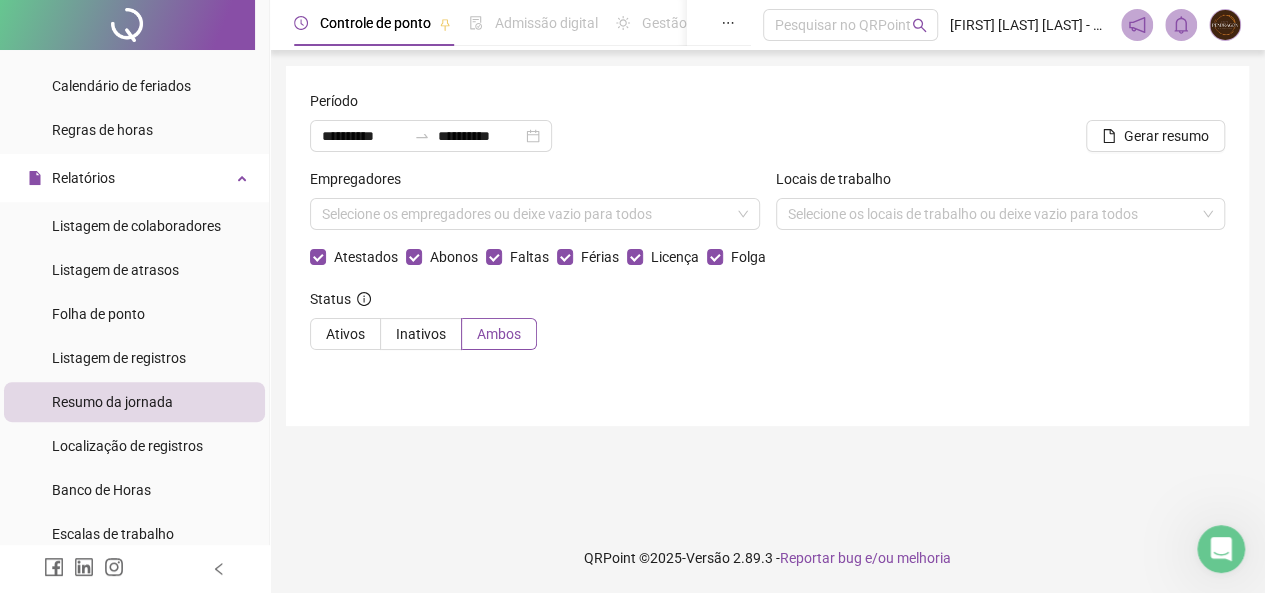scroll, scrollTop: 0, scrollLeft: 0, axis: both 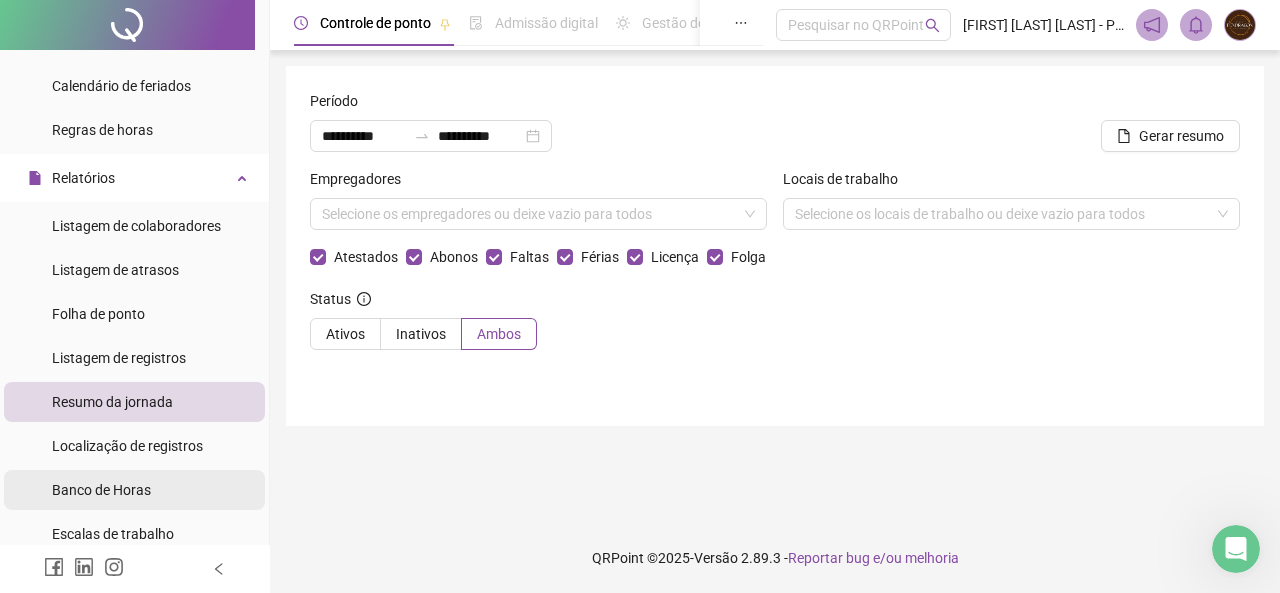 click on "Banco de Horas" at bounding box center [101, 490] 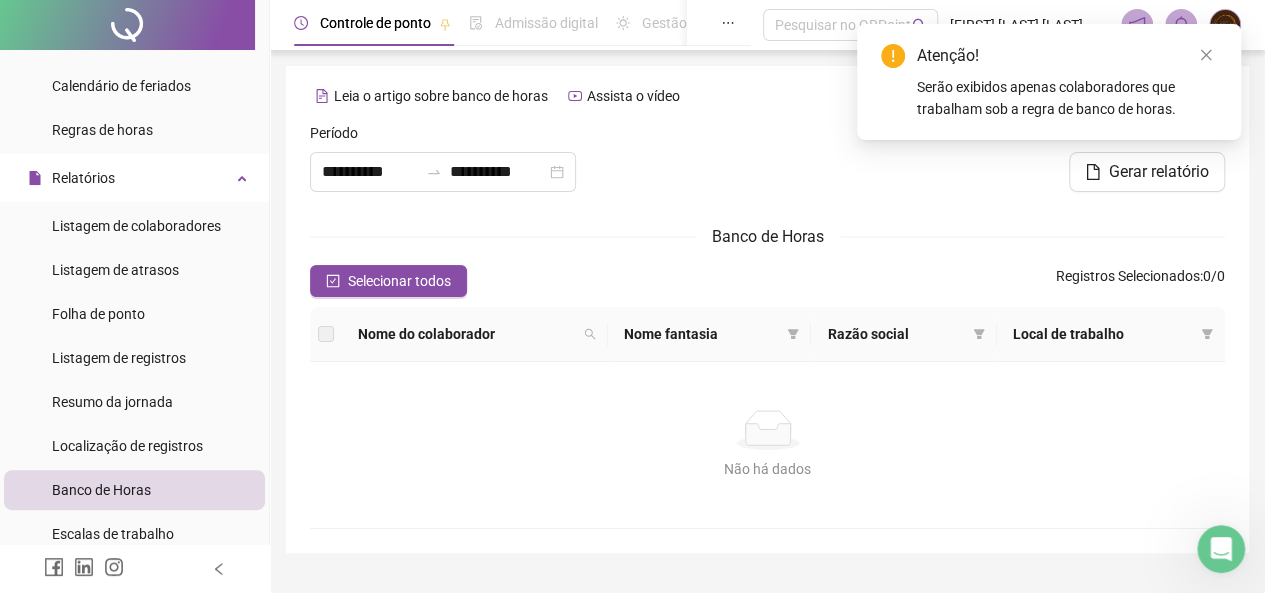 click 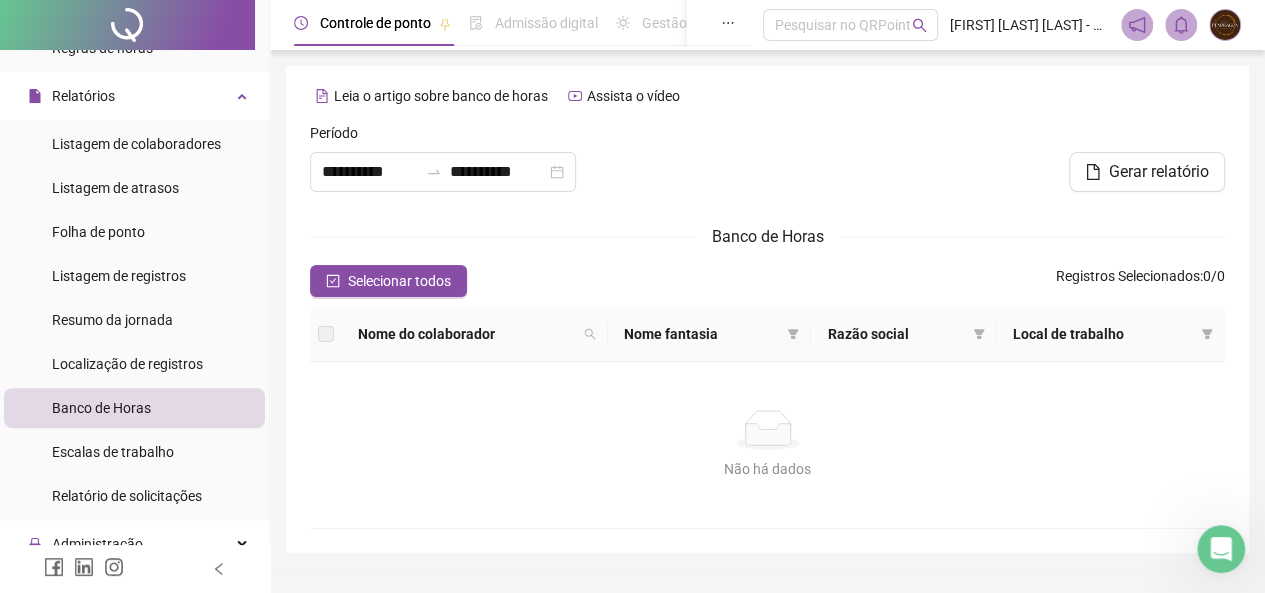 scroll, scrollTop: 400, scrollLeft: 0, axis: vertical 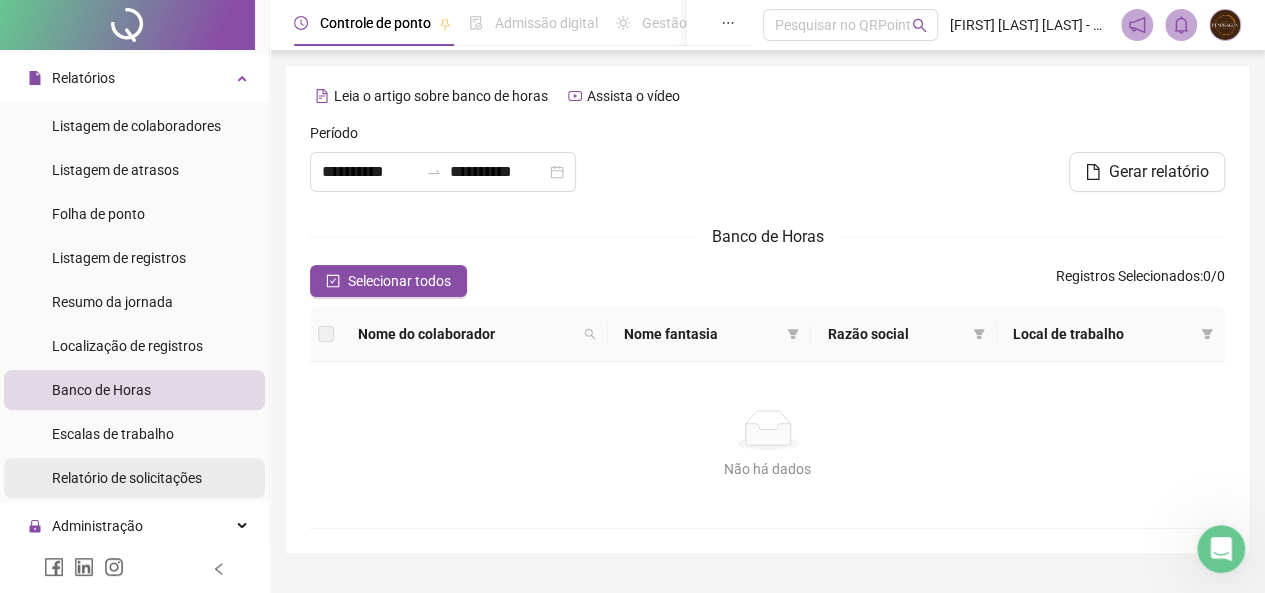 click on "Relatório de solicitações" at bounding box center [127, 478] 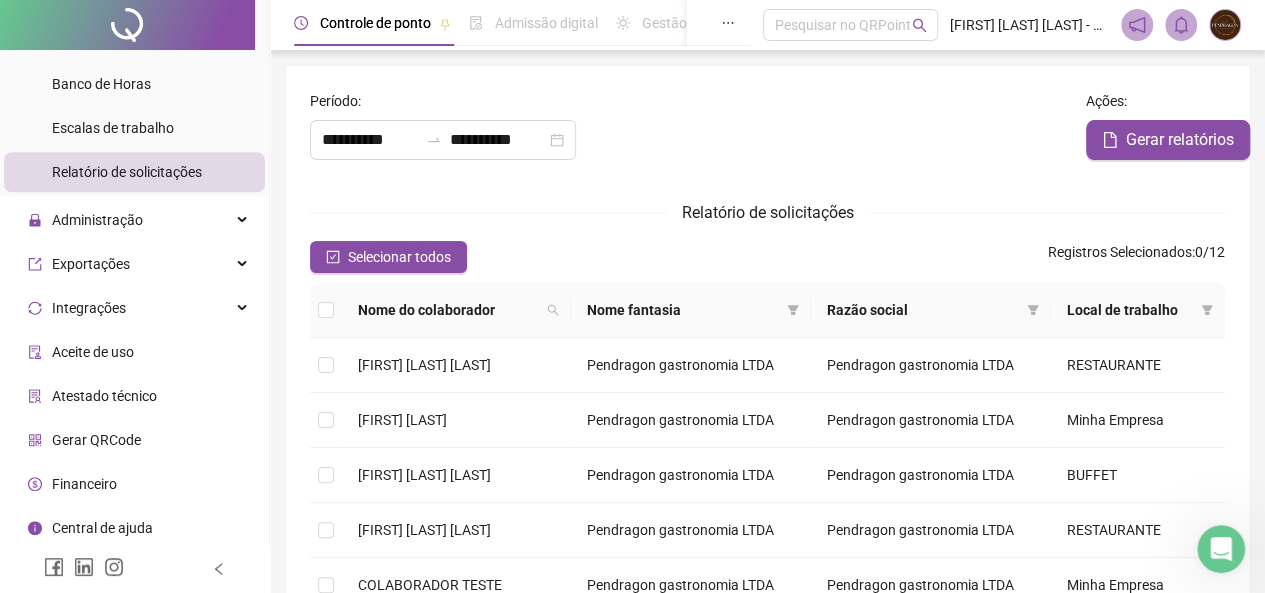 scroll, scrollTop: 708, scrollLeft: 0, axis: vertical 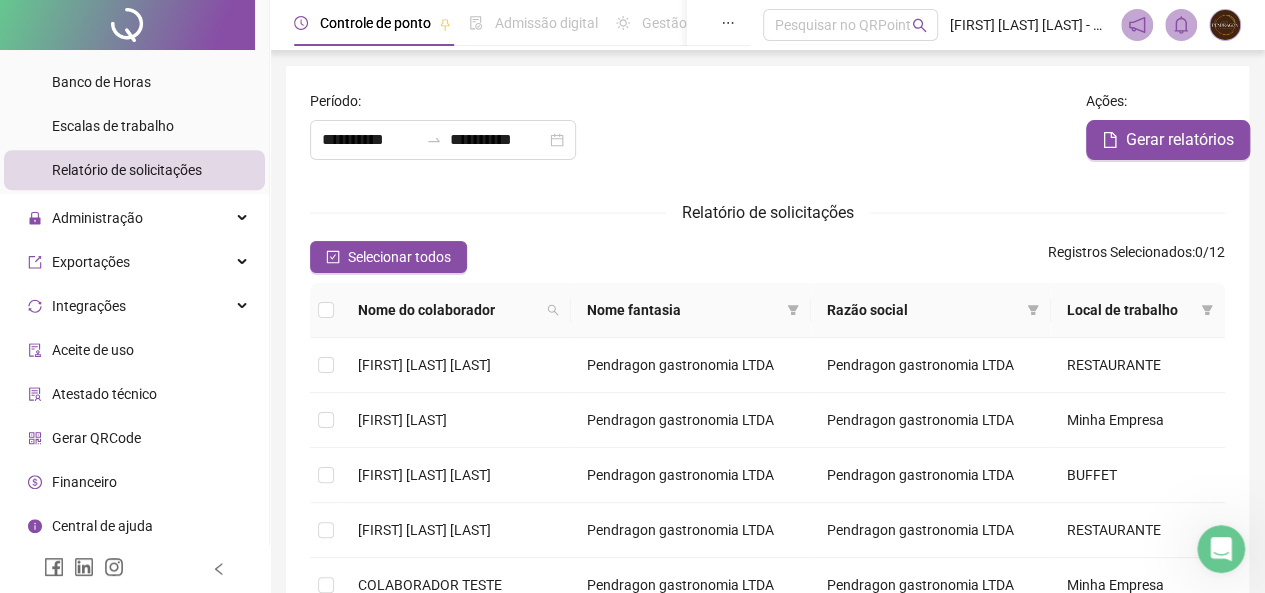 click on "Financeiro" at bounding box center (72, 482) 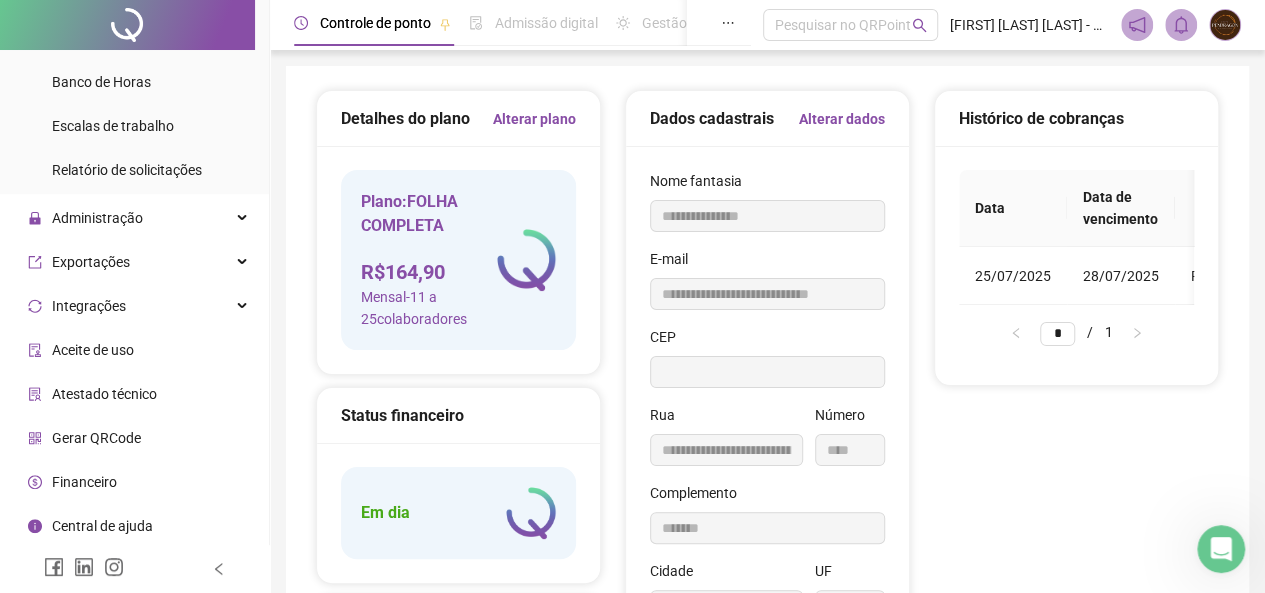 type on "**********" 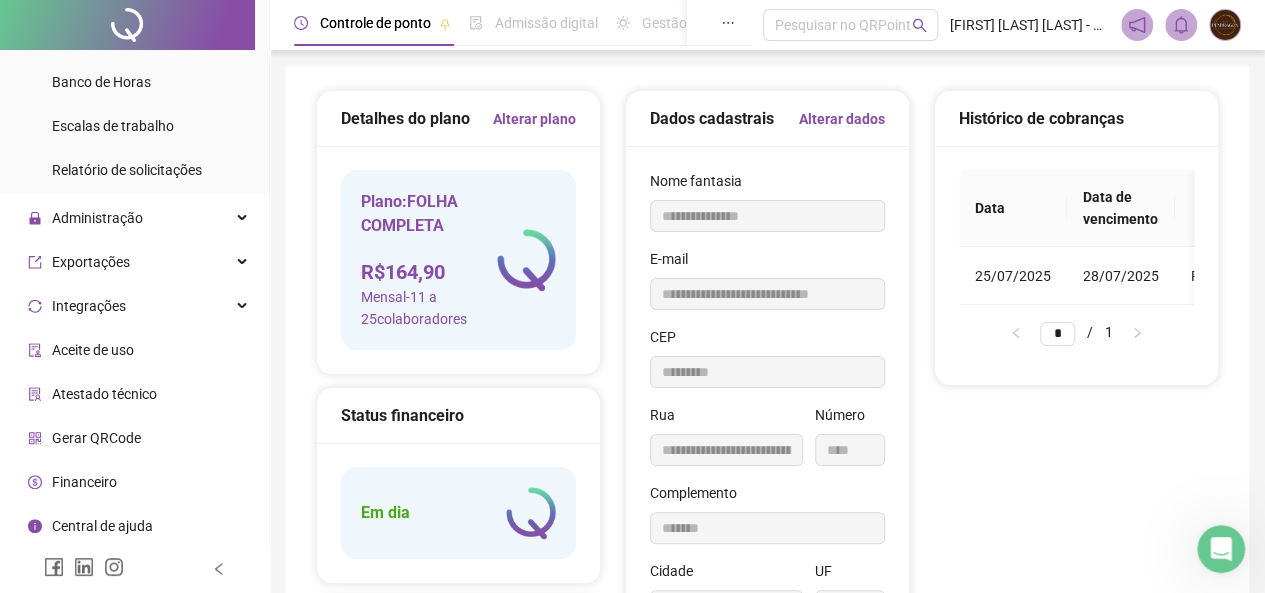 click on "Gerar QRCode" at bounding box center [96, 438] 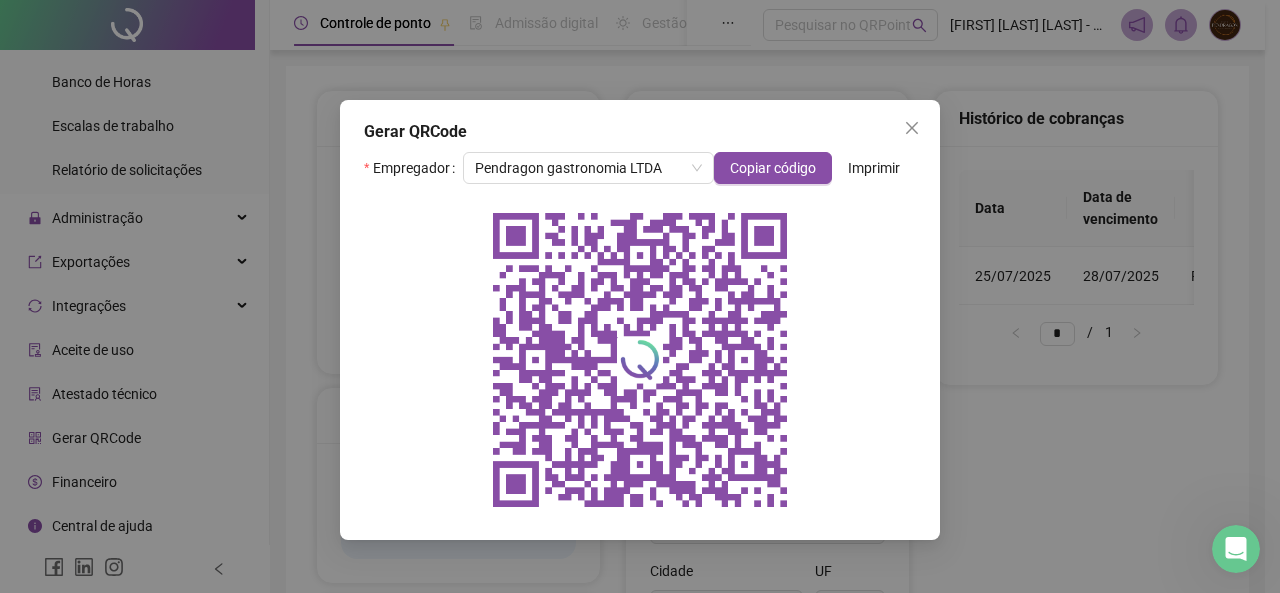 click 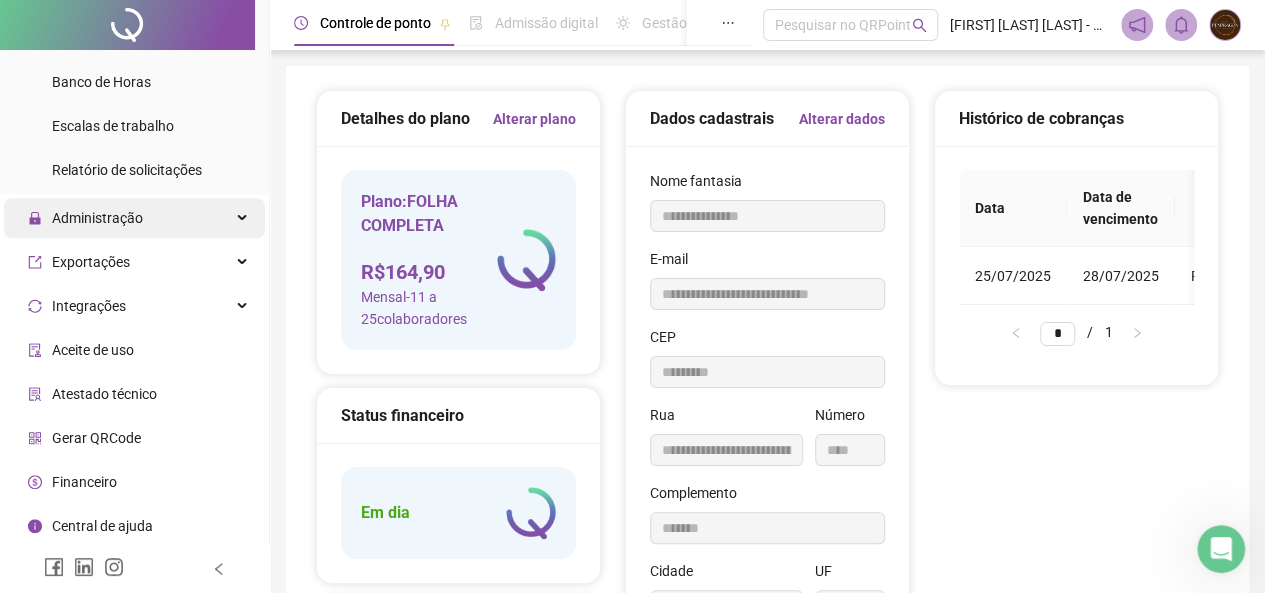 click on "Administração" at bounding box center (134, 218) 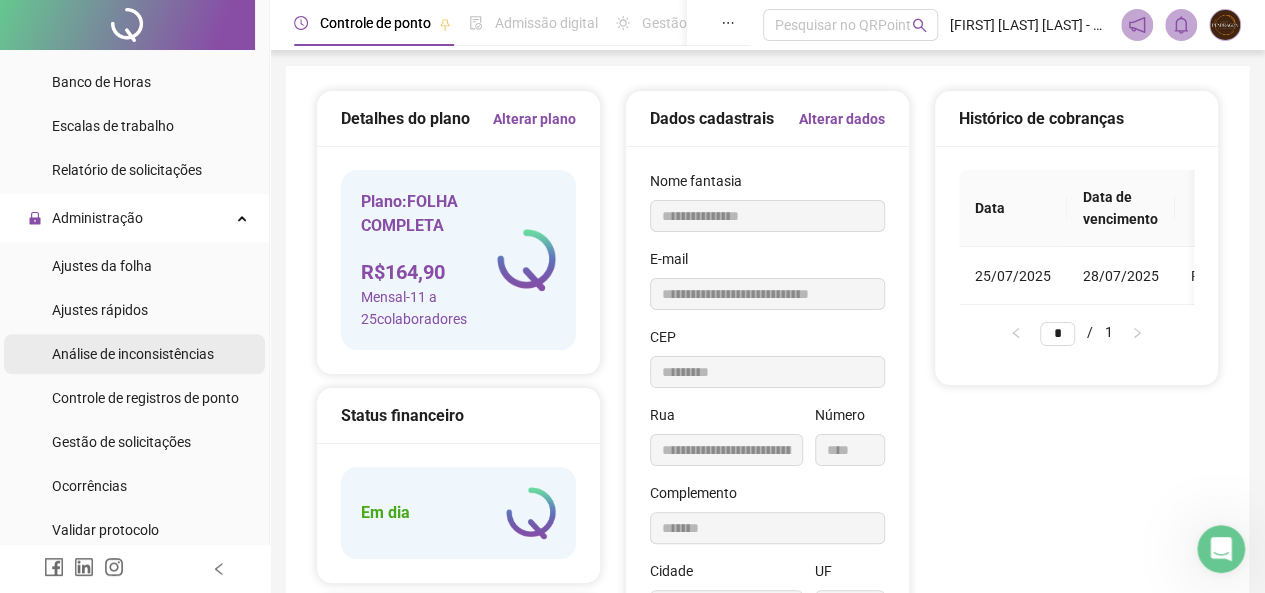 click on "Análise de inconsistências" at bounding box center (133, 354) 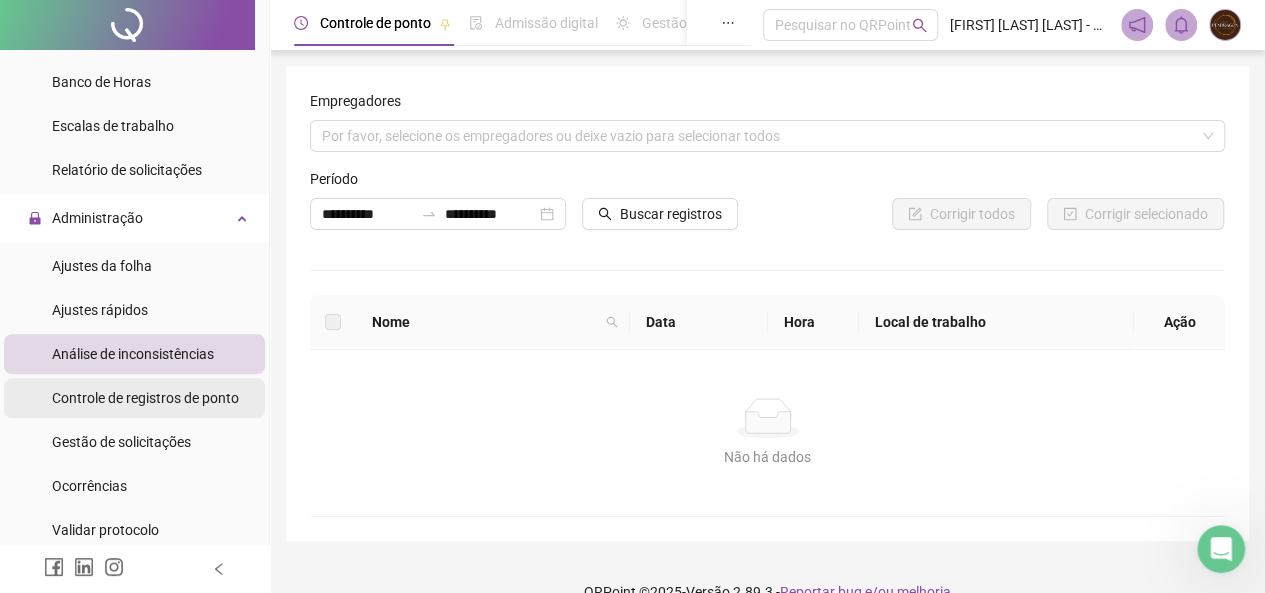click on "Controle de registros de ponto" at bounding box center (145, 398) 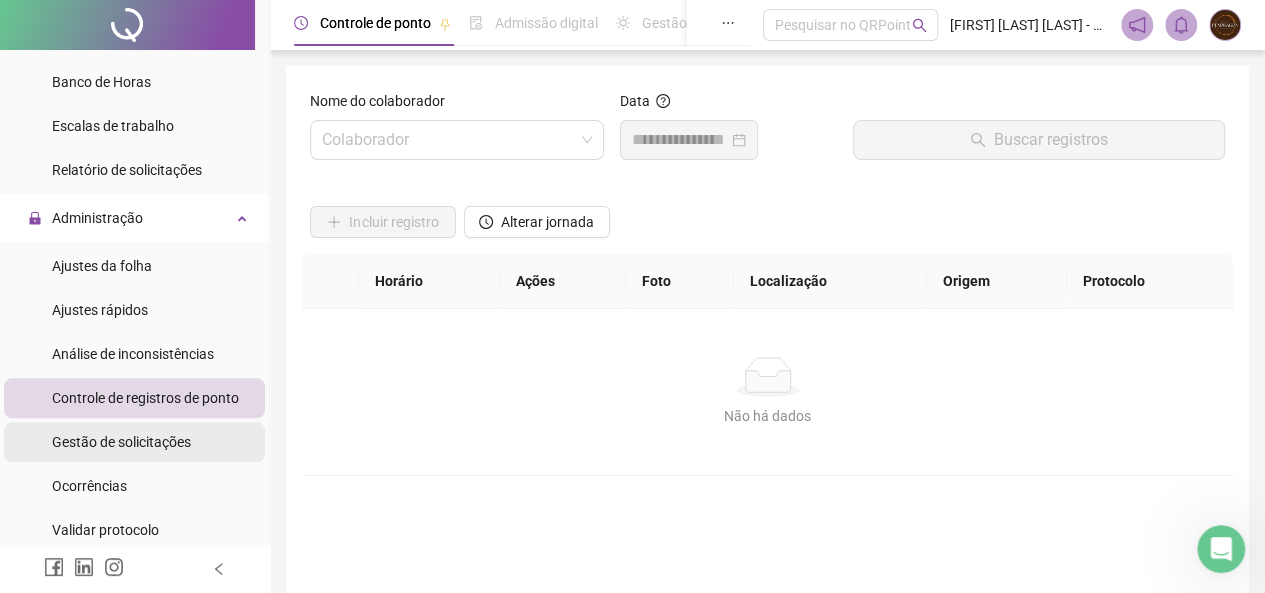 click on "Gestão de solicitações" at bounding box center (121, 442) 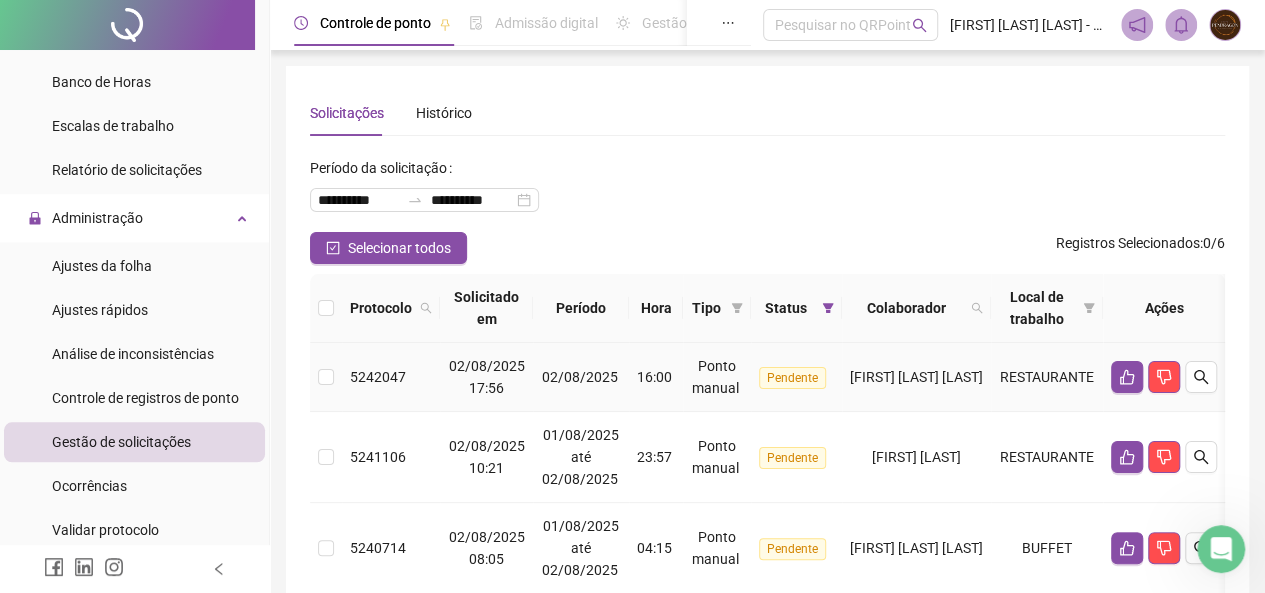 scroll, scrollTop: 0, scrollLeft: 0, axis: both 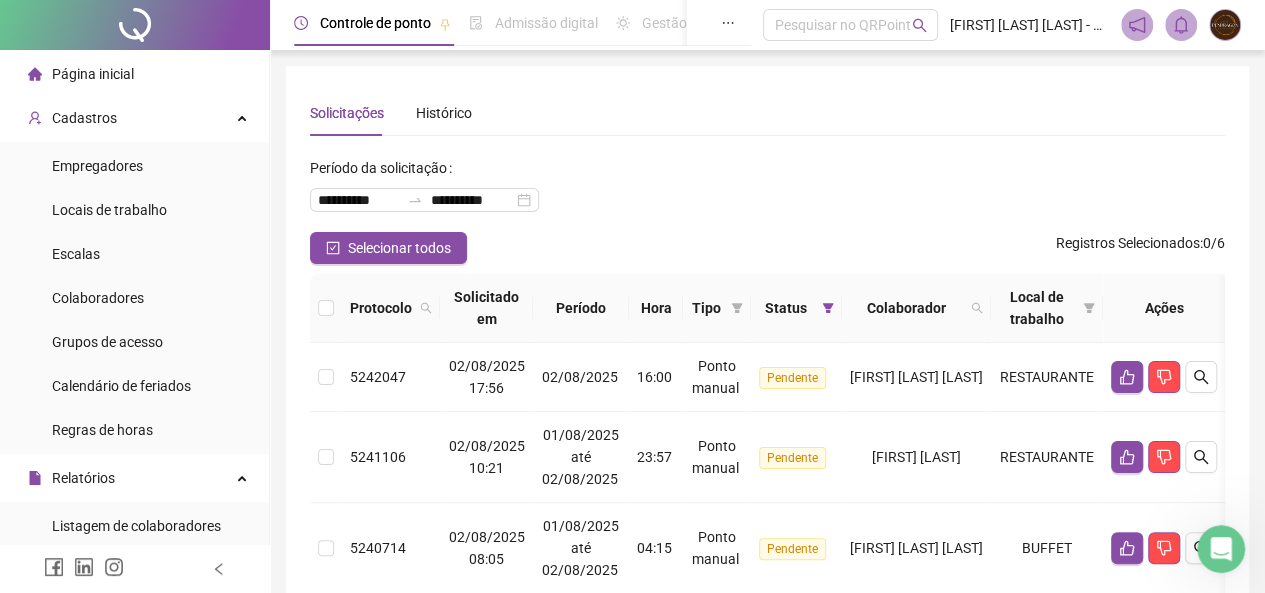 click on "Página inicial" at bounding box center (93, 74) 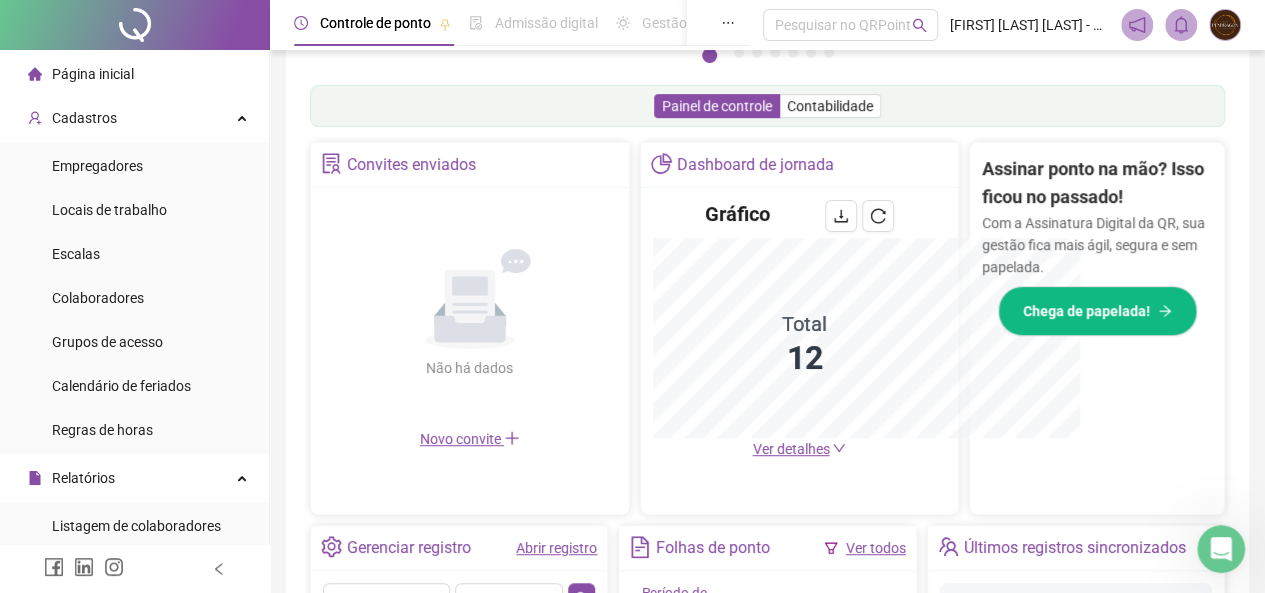 scroll, scrollTop: 595, scrollLeft: 0, axis: vertical 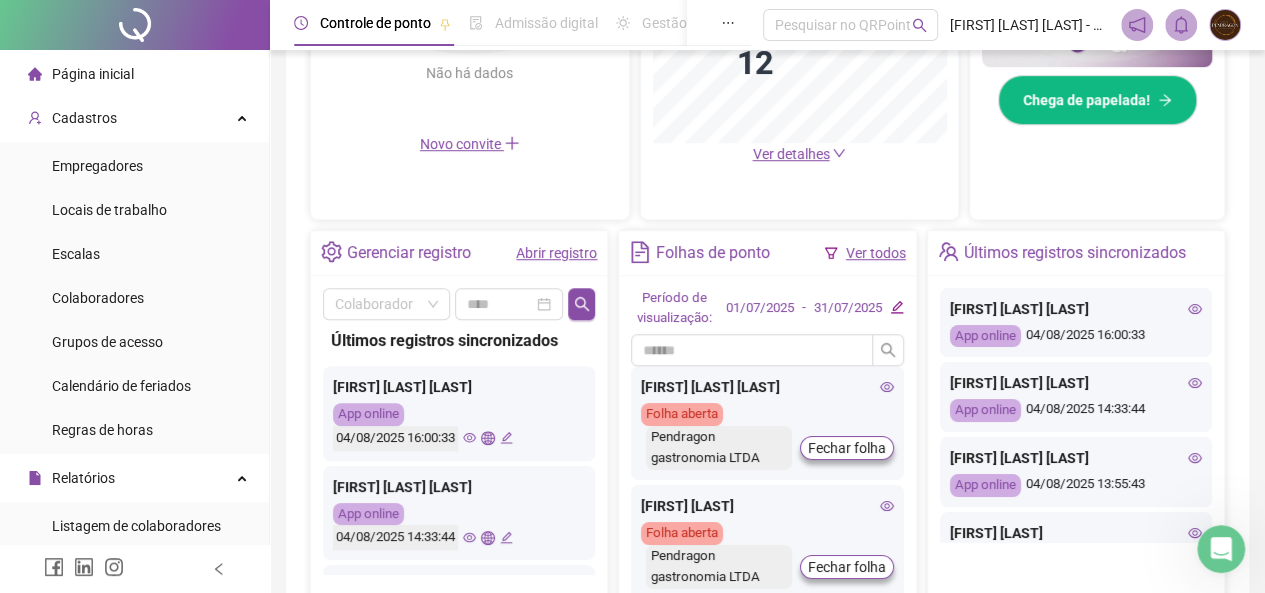 click on "Abrir registro" at bounding box center (556, 253) 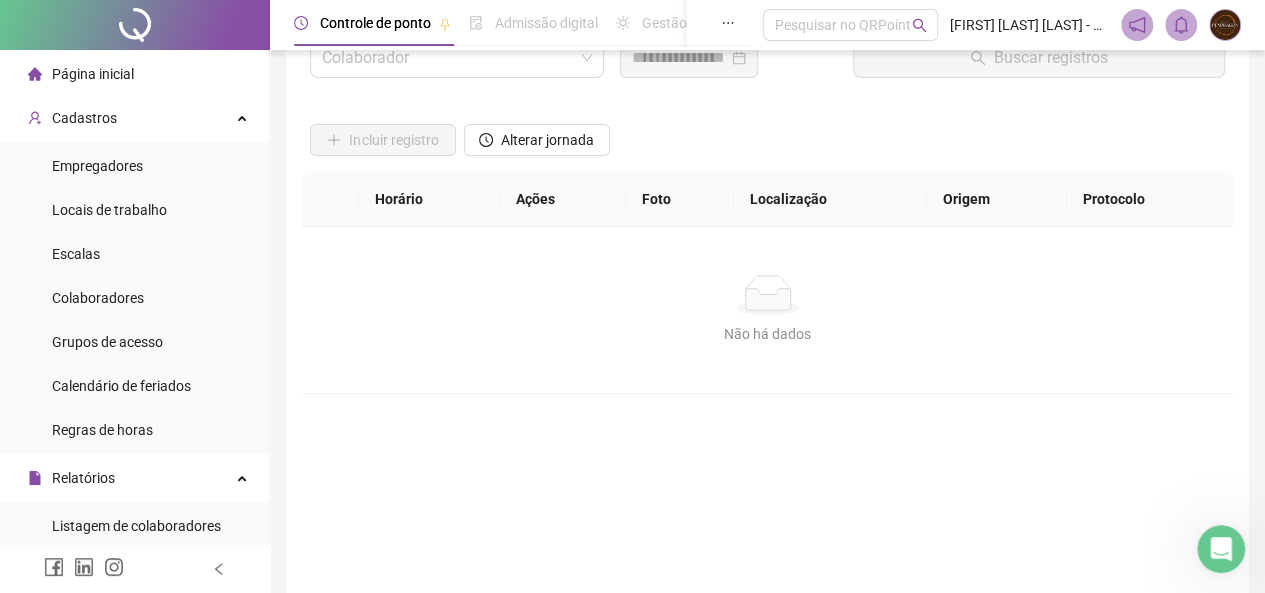 scroll, scrollTop: 0, scrollLeft: 0, axis: both 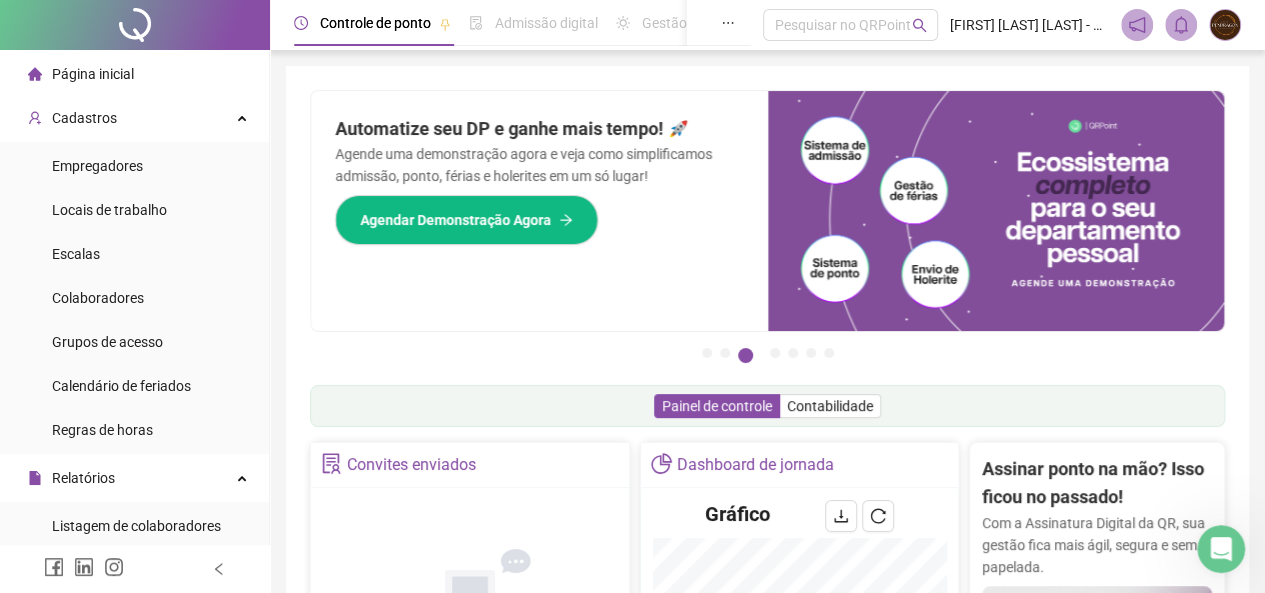 click on "Página inicial" at bounding box center [134, 74] 